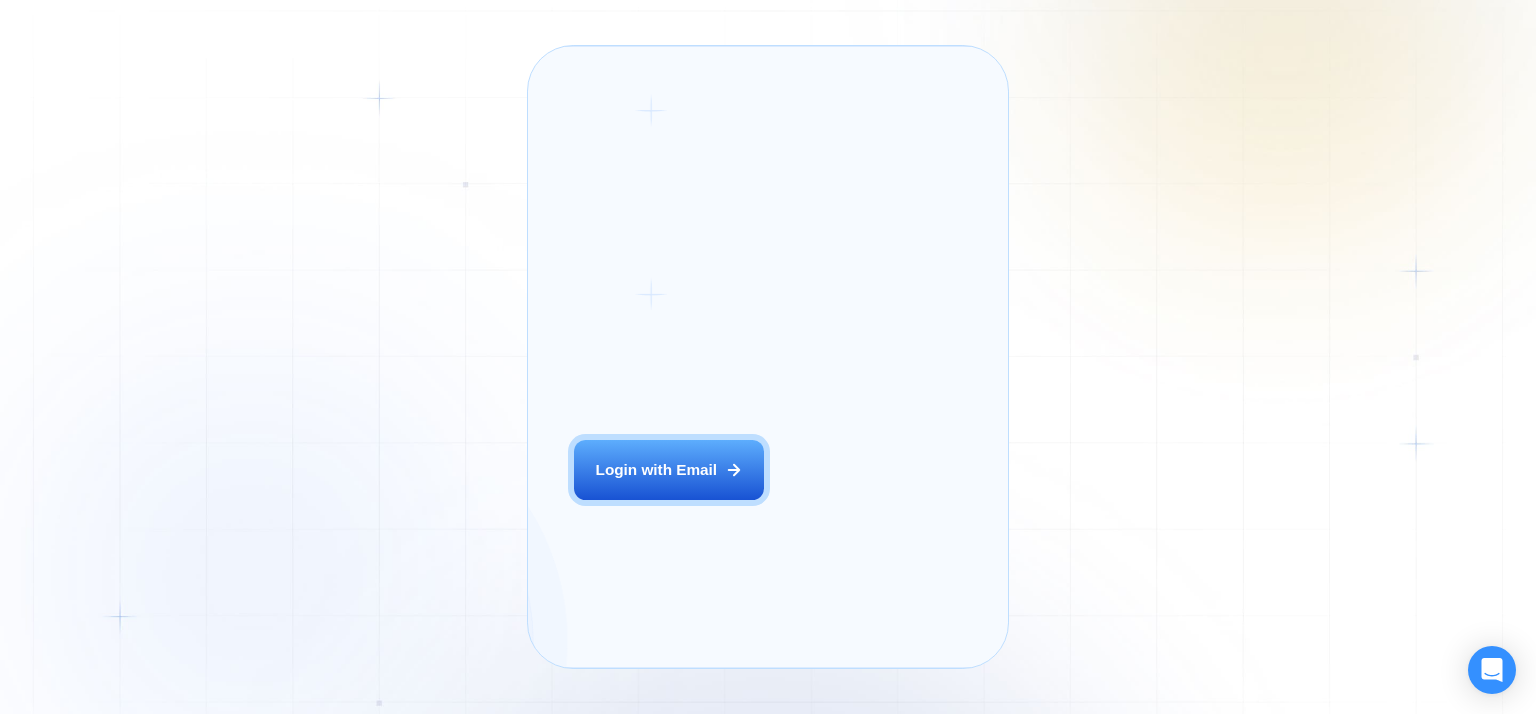 scroll, scrollTop: 0, scrollLeft: 0, axis: both 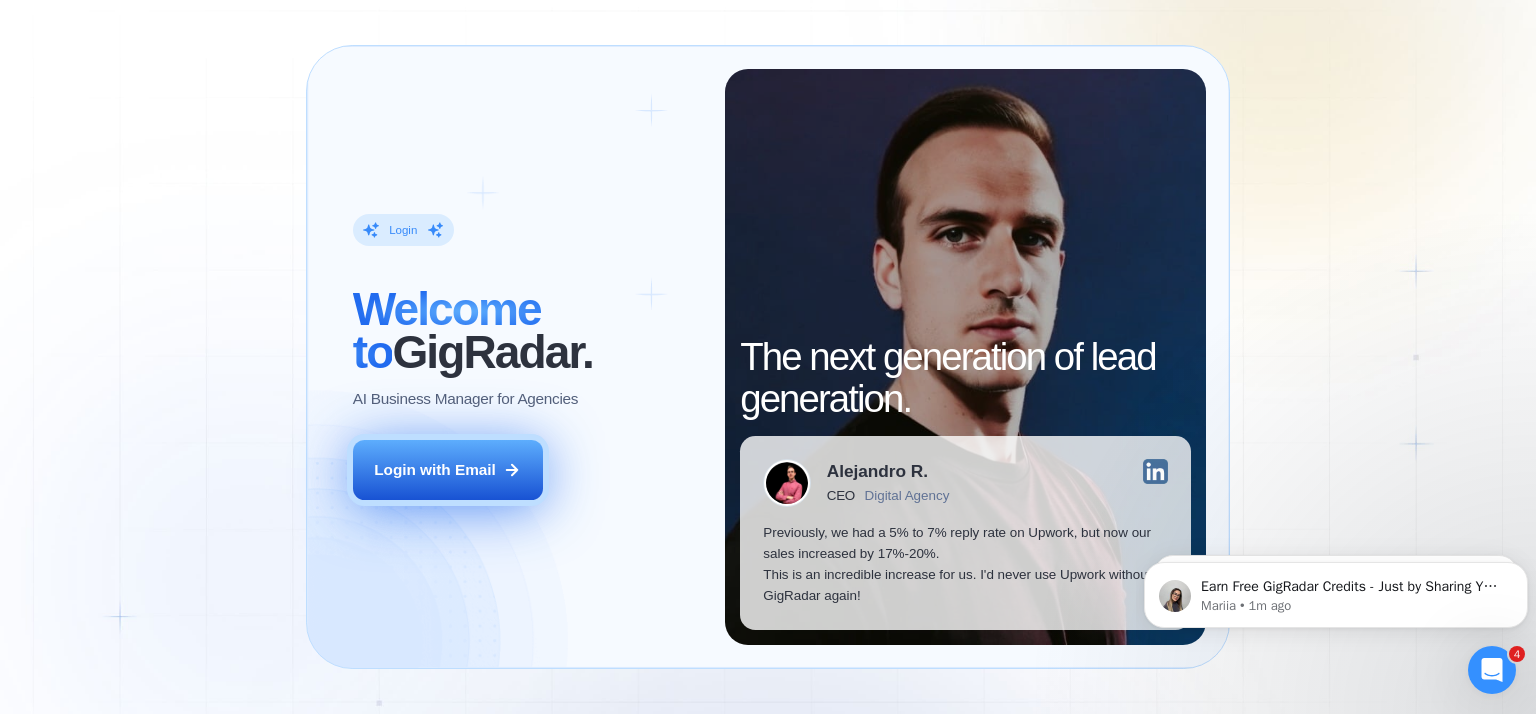 click on "Login with Email" at bounding box center [448, 470] 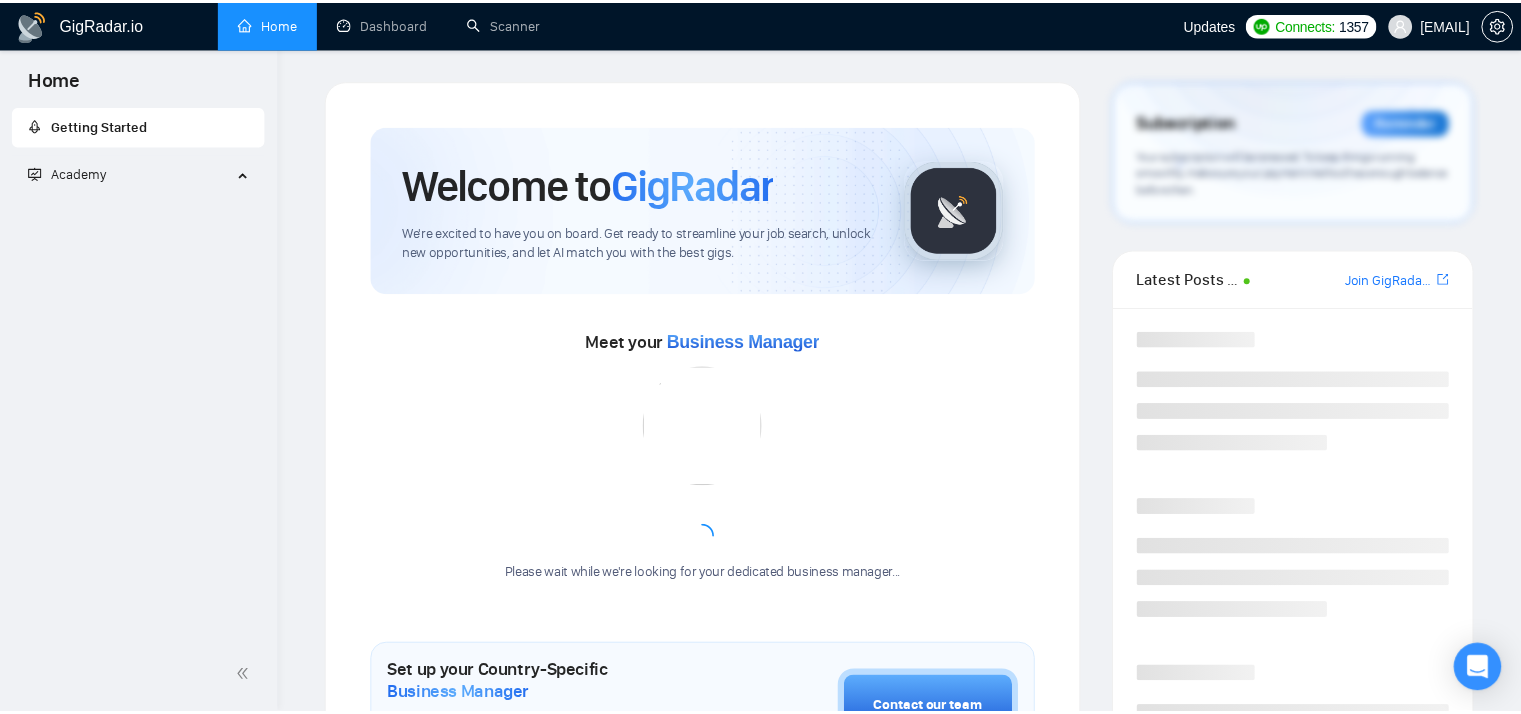 scroll, scrollTop: 0, scrollLeft: 0, axis: both 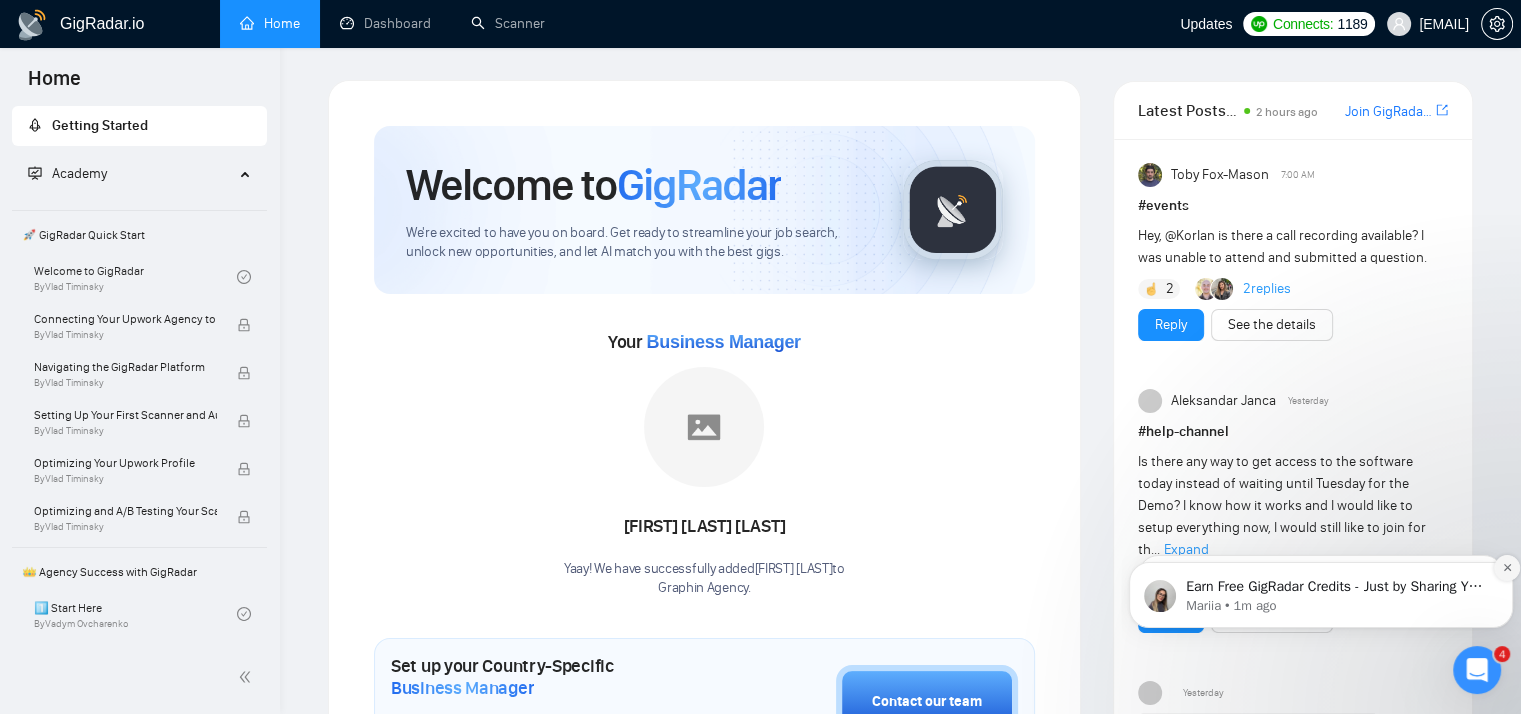 click 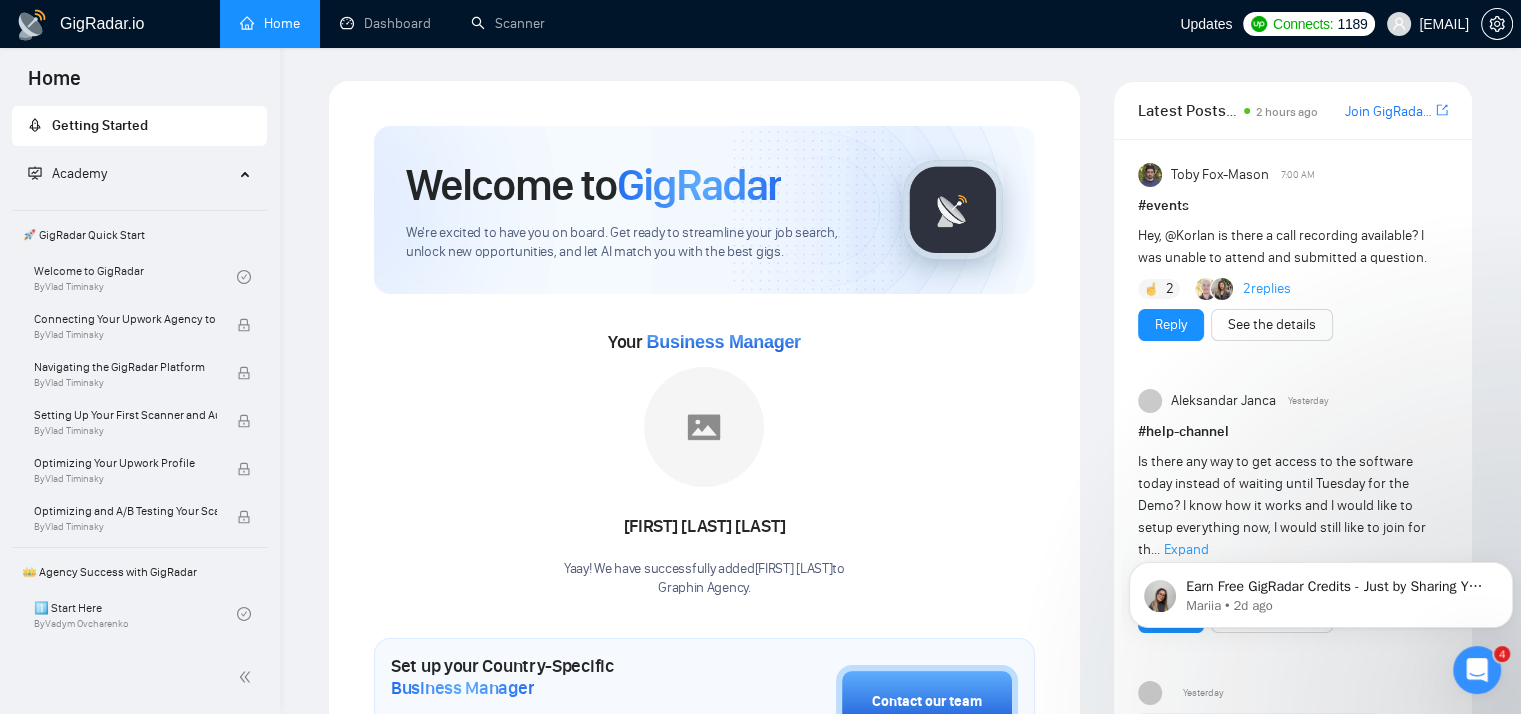 scroll, scrollTop: 624, scrollLeft: 0, axis: vertical 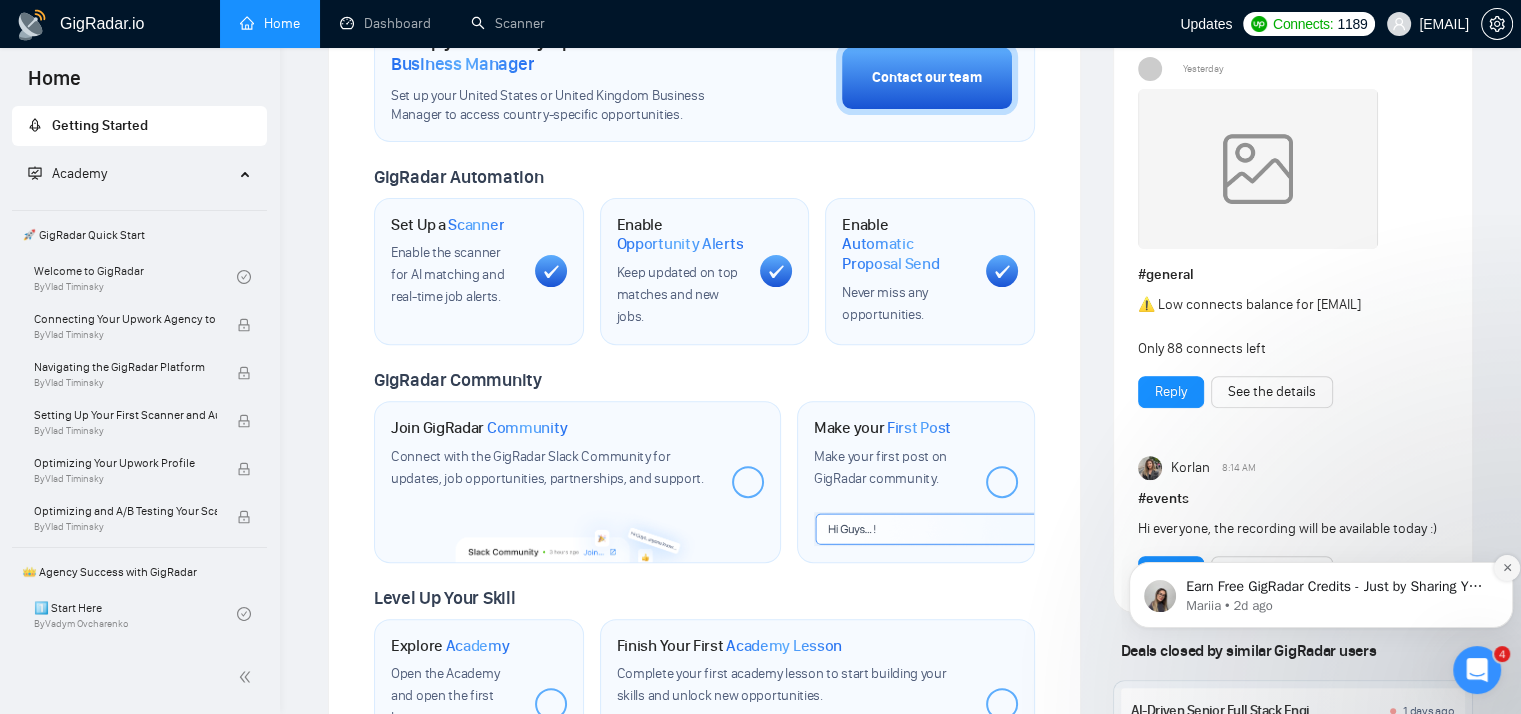 click at bounding box center [1507, 568] 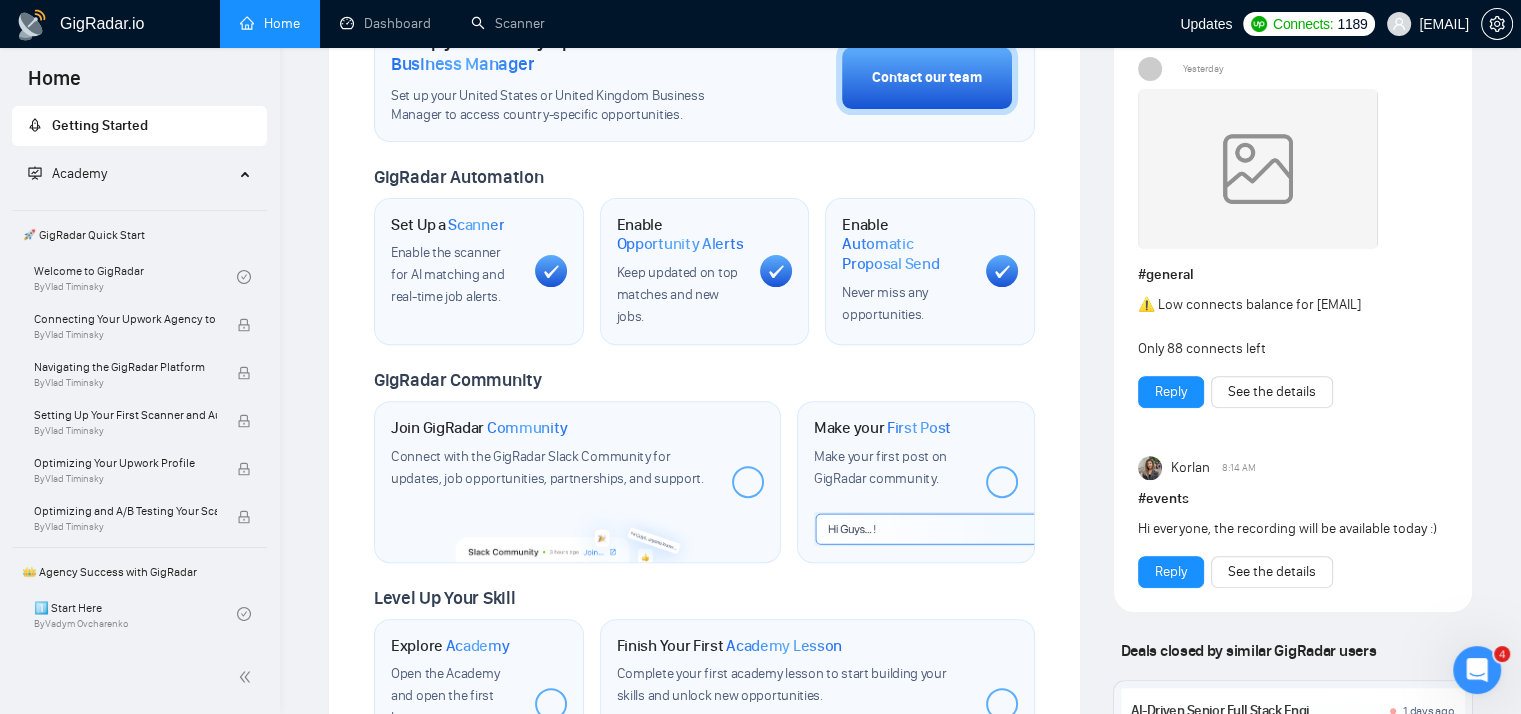 click on "Welcome to GigRadar We're excited to have you on board. Get ready to streamline your job search, unlock new opportunities, and let AI match you with the best gigs. Your Business Manager [FIRST] [LAST] Yaay! We have successfully added [FIRST] [LAST] to Graphin Agency. Set up your Country-Specific Business Manager Set up your United States or United Kingdom Business Manager to access country-specific opportunities. Contact our team GigRadar Automation Set Up a Scanner Enable the scanner for AI matching and real-time job alerts. Enable Opportunity Alerts Keep updated on top matches and new jobs. Enable Automatic Proposal Send Never miss any opportunities. GigRadar Community Join GigRadar Community Connect with the GigRadar Slack Community for updates, job opportunities, partnerships, and support. Make your First Post Make your first post on GigRadar community. Level Up Your Skill Explore Academy Open the Academy and open the first lesson. Finish Your First Academy Lesson" at bounding box center (704, 145) 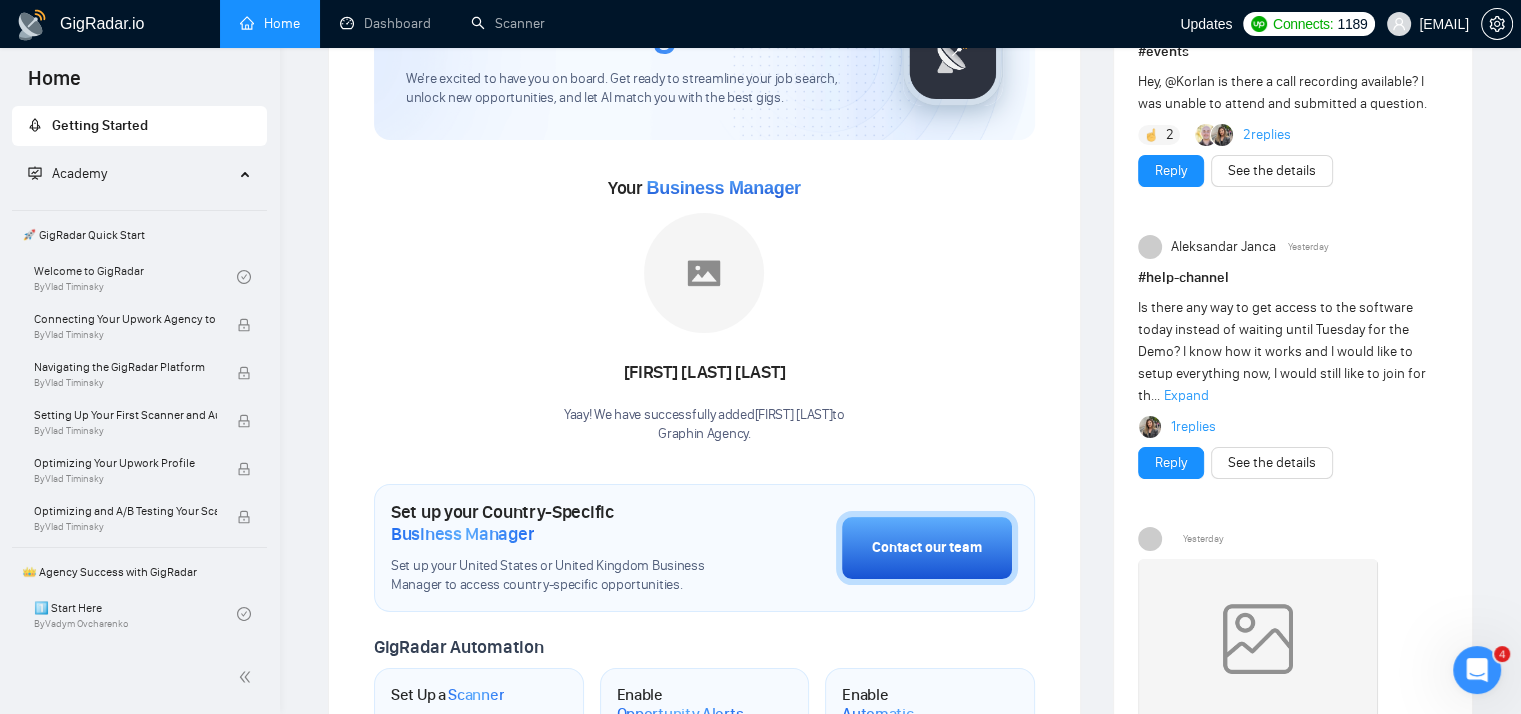 scroll, scrollTop: 0, scrollLeft: 0, axis: both 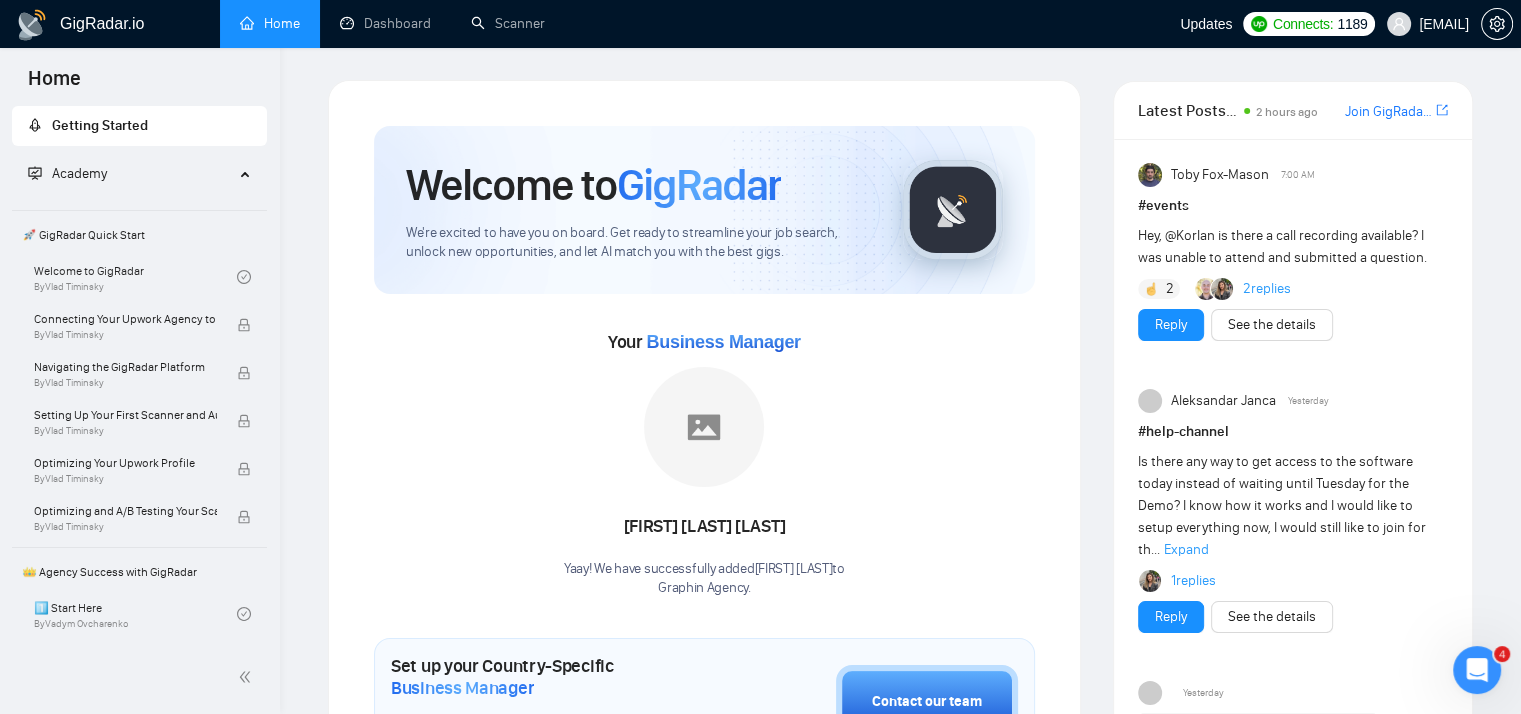 click 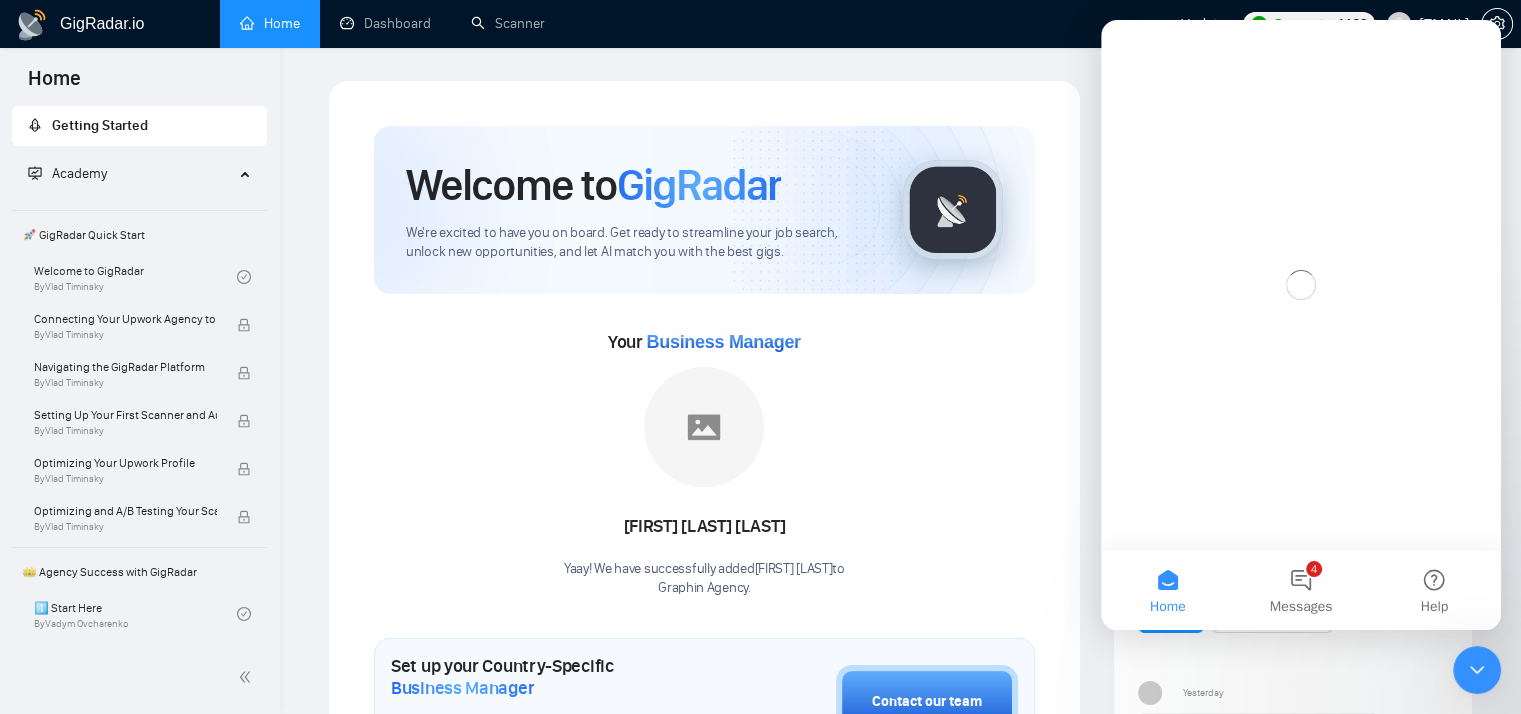 scroll, scrollTop: 0, scrollLeft: 0, axis: both 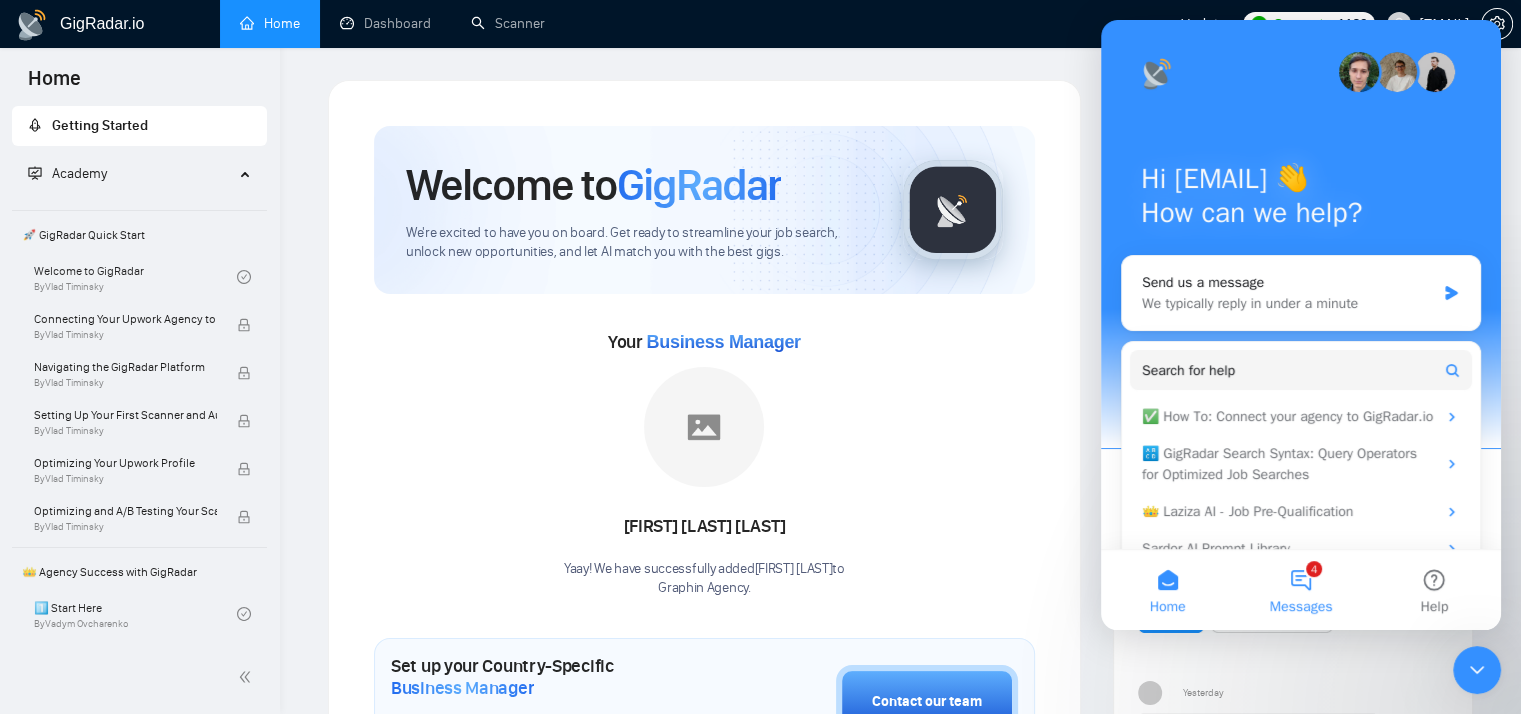 click on "[NUMBER] Messages" at bounding box center (1300, 590) 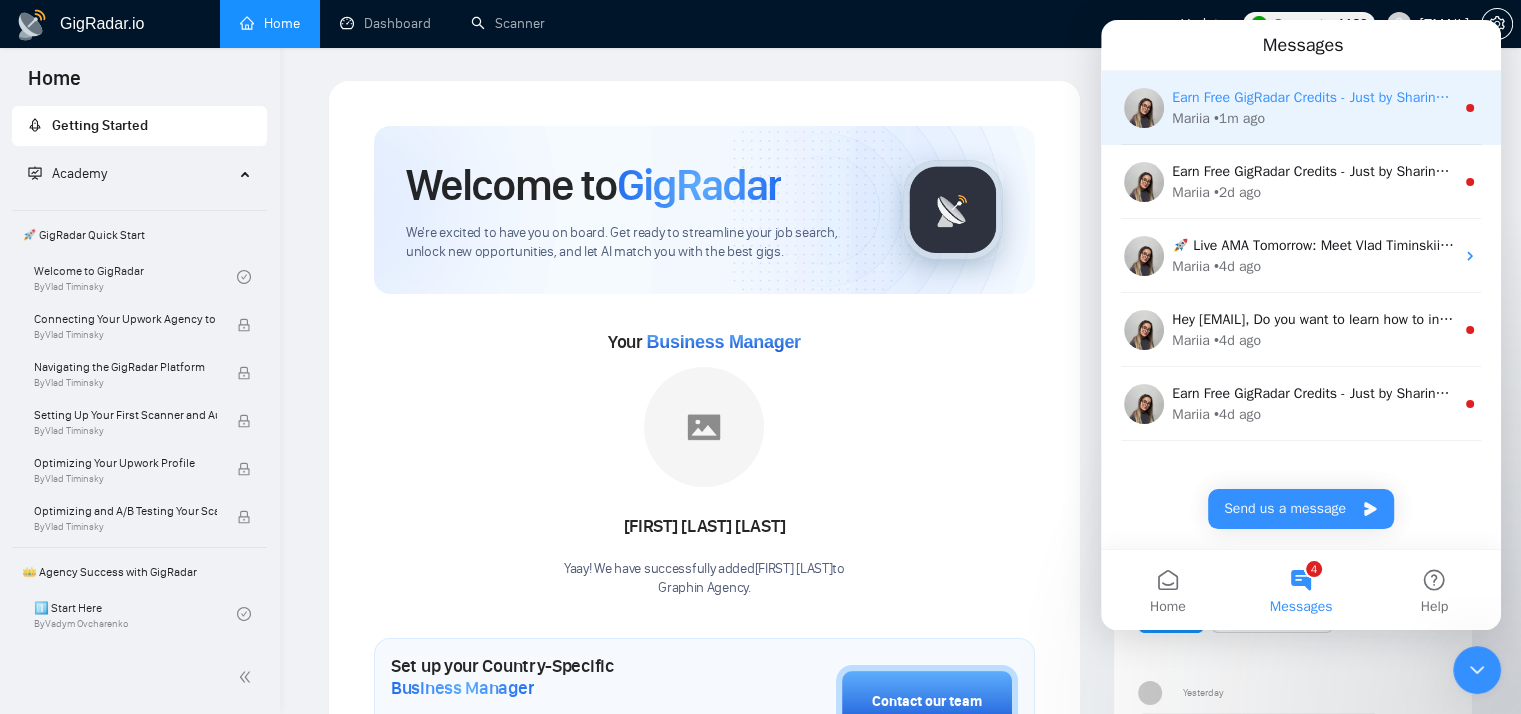 click on "•  [TIME] ago" at bounding box center (1239, 118) 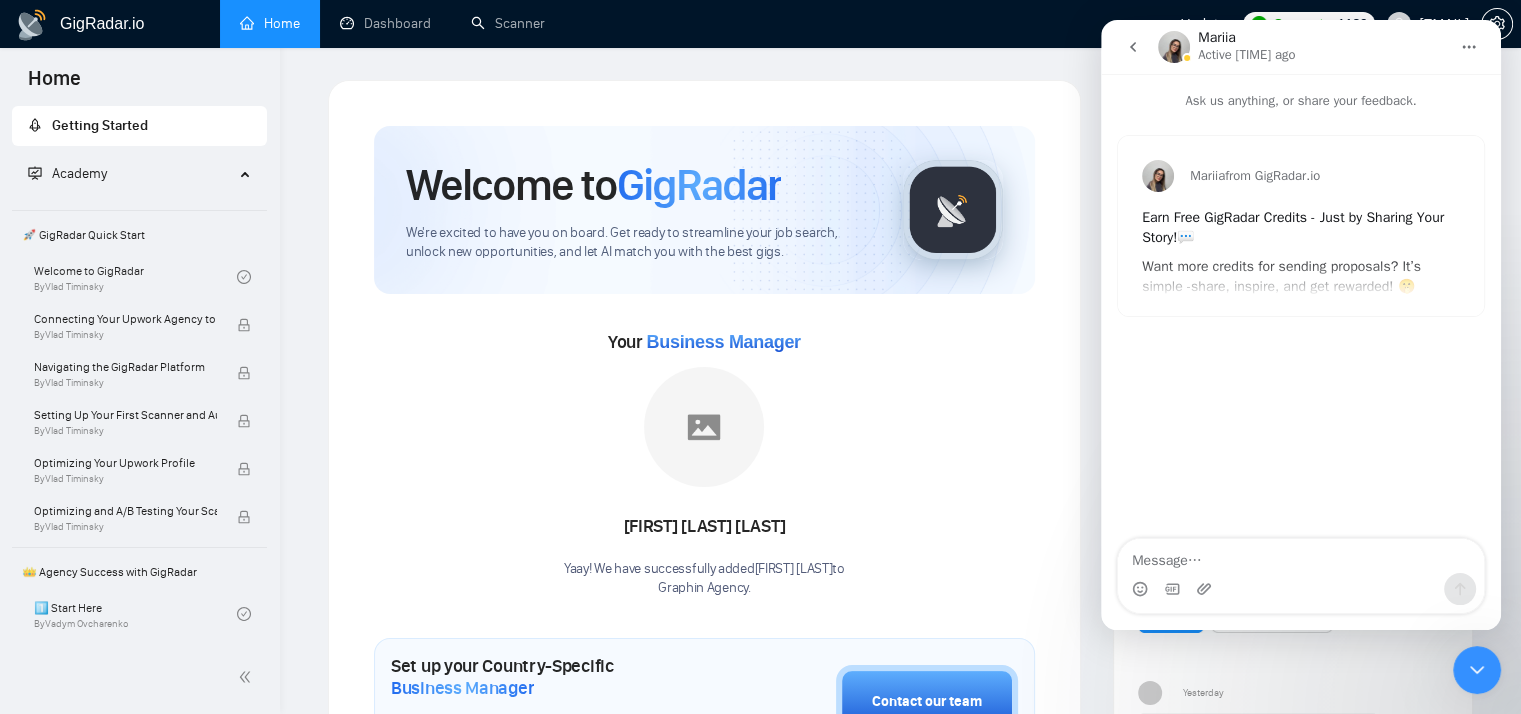 click 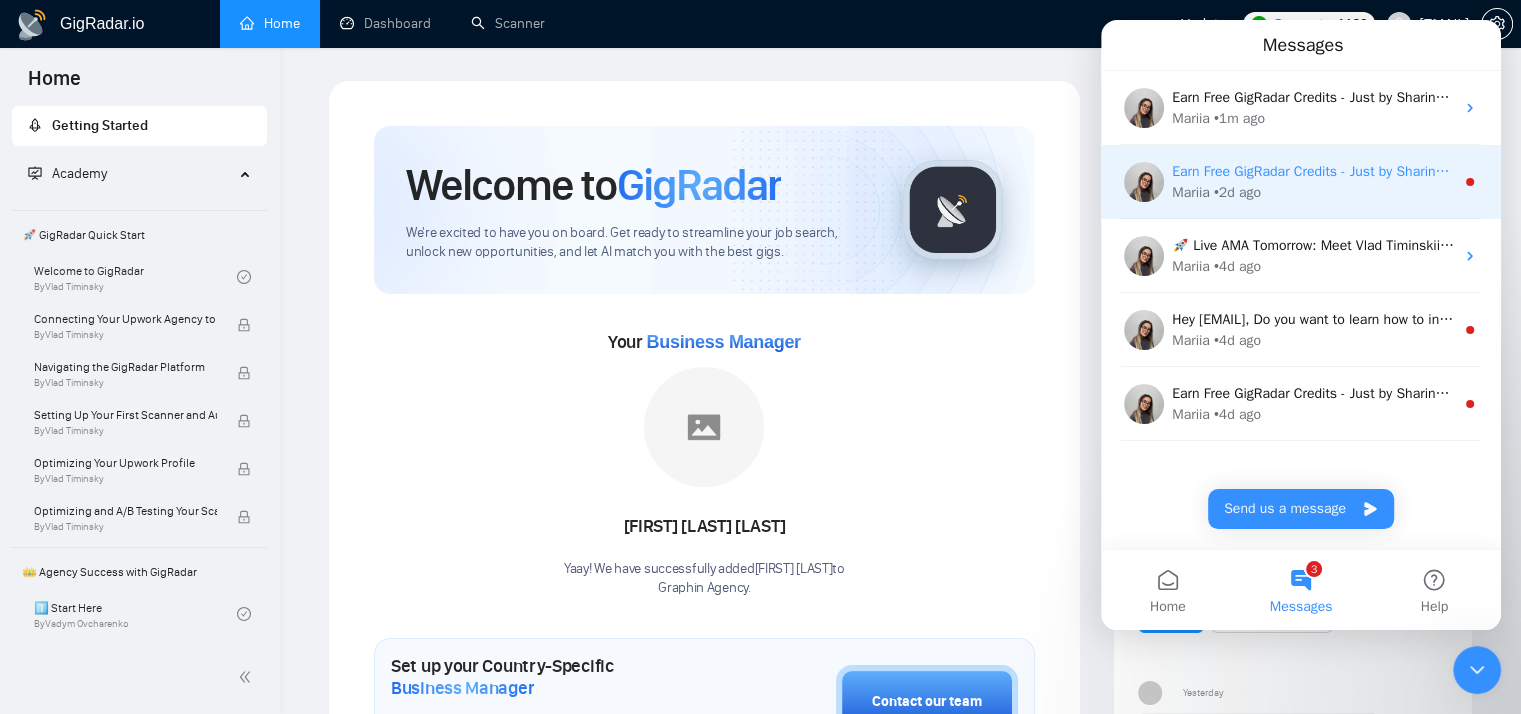 click on "Earn Free GigRadar Credits - Just by Sharing Your Story! 💬 Want more credits for sending proposals? It’s simple - share, inspire, and get rewarded! 🤫 Here’s how you can earn free credits: Introduce yourself in the #intros channel of the GigRadar Upwork Community and grab +20 credits for sending bids., Post your success story (closed projects, high LRR, etc.) in the #general channel and claim +50 credits for sending bids. Why? GigRadar is building a powerful network of freelancers and agencies. We want you to make valuable connections, showcase your wins, and inspire others while getting rewarded! 🚀 Not a member yet? Join our Slack community now 👉 Join Slack Community Claiming your credits is easy: Reply to this message with a screenshot of your post, and our Tech Support Team will instantly top up your credits! 💸" at bounding box center (3742, 171) 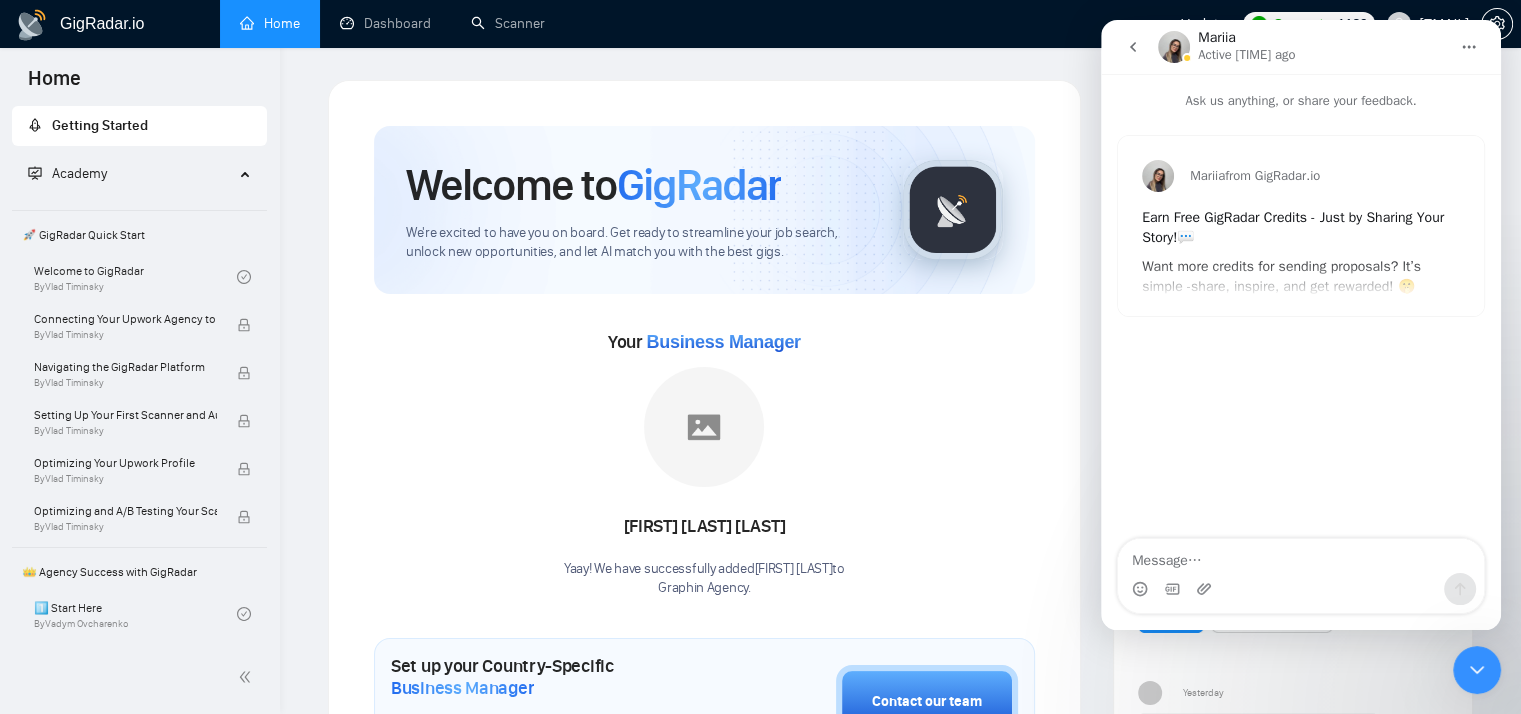 click 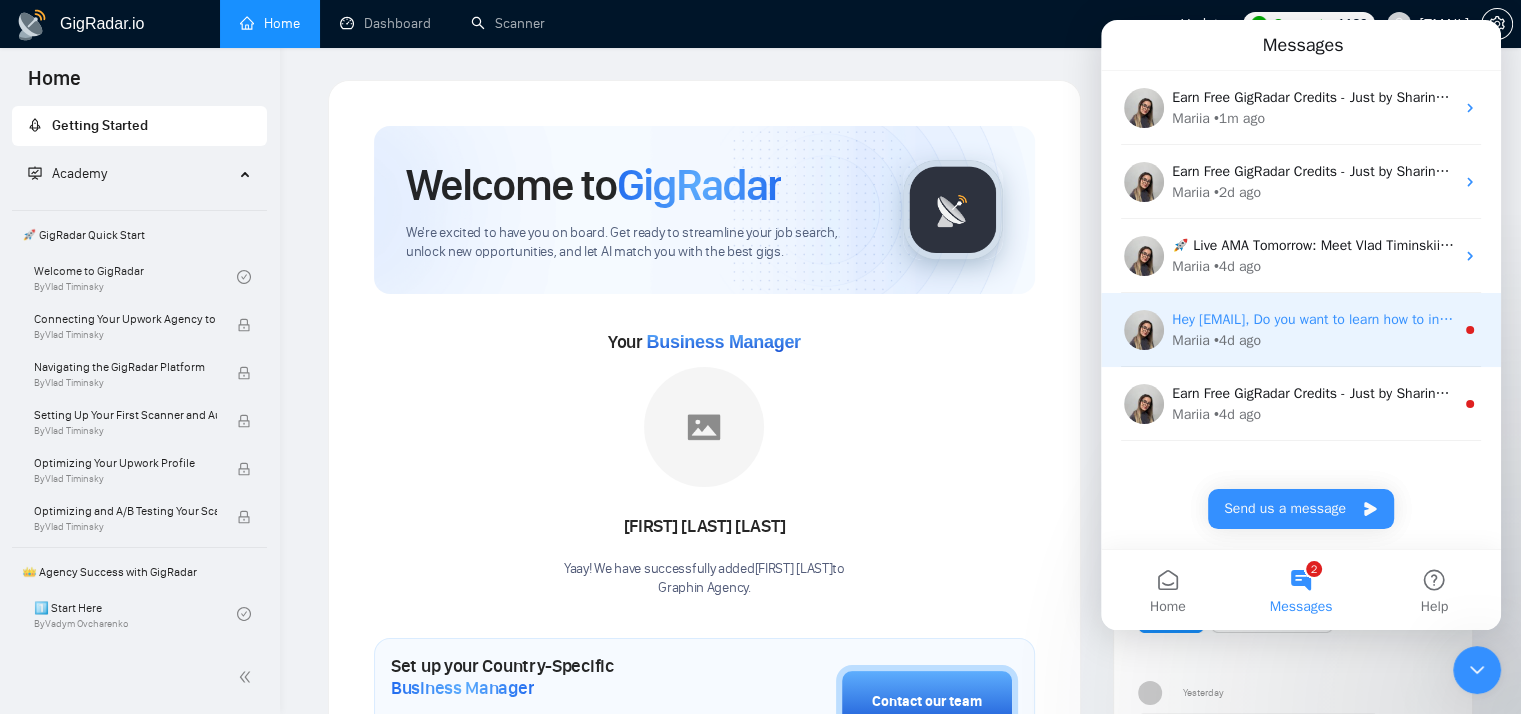 click on "Hey [EMAIL], Do you want to learn how to integrate GigRadar with your CRM of choice?  Here are the steps to do so: 1. Navigate to the 'Integrations' tab within your Team Settings., 2. Input the URL endpoint that will receive the webhook payloads., 3. Select GIGRADAR.PROPOSAL.UPDATE to subscribe to proposal updates., 4. Perform a test to ensure connectivity and correct payload reception., 5. Once confirmed, save your webhook to start receiving real-time data. For more details, you can refer to https://help.gigradar.io/en/articles/8803619-connect-gigradar-to-your-crm-or-other-external-systems. 😊 ﻿​ ﻿Video guide: https://www.loom.com/share/b9e3cbcf573a4c3f87292e5d4927bc73?sid=4c751e5a-0599-4515-bba2-fd3f554e356e 🎥 ​﻿ ﻿Please feel free to reach out if you have any further questions about this 🤓" at bounding box center (3691, 319) 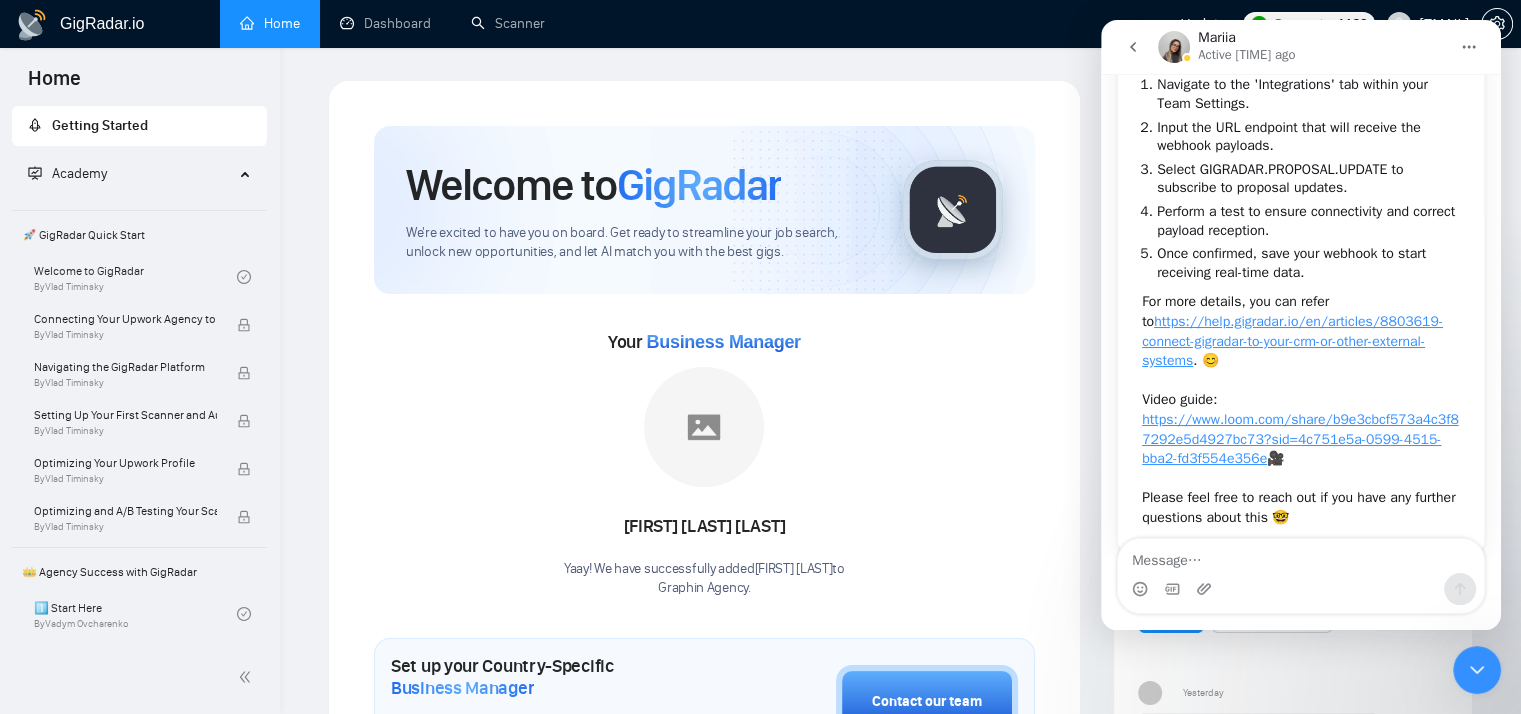 scroll, scrollTop: 275, scrollLeft: 0, axis: vertical 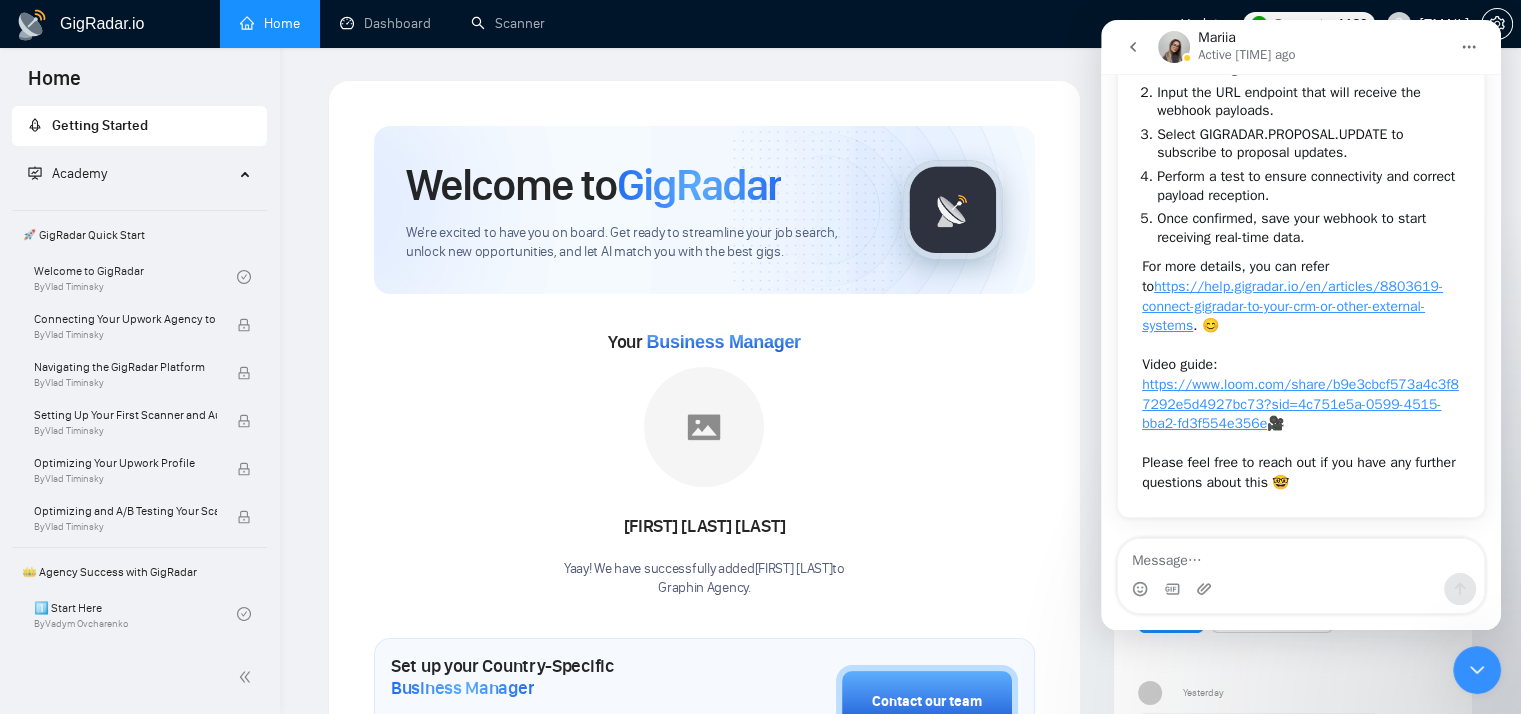 click 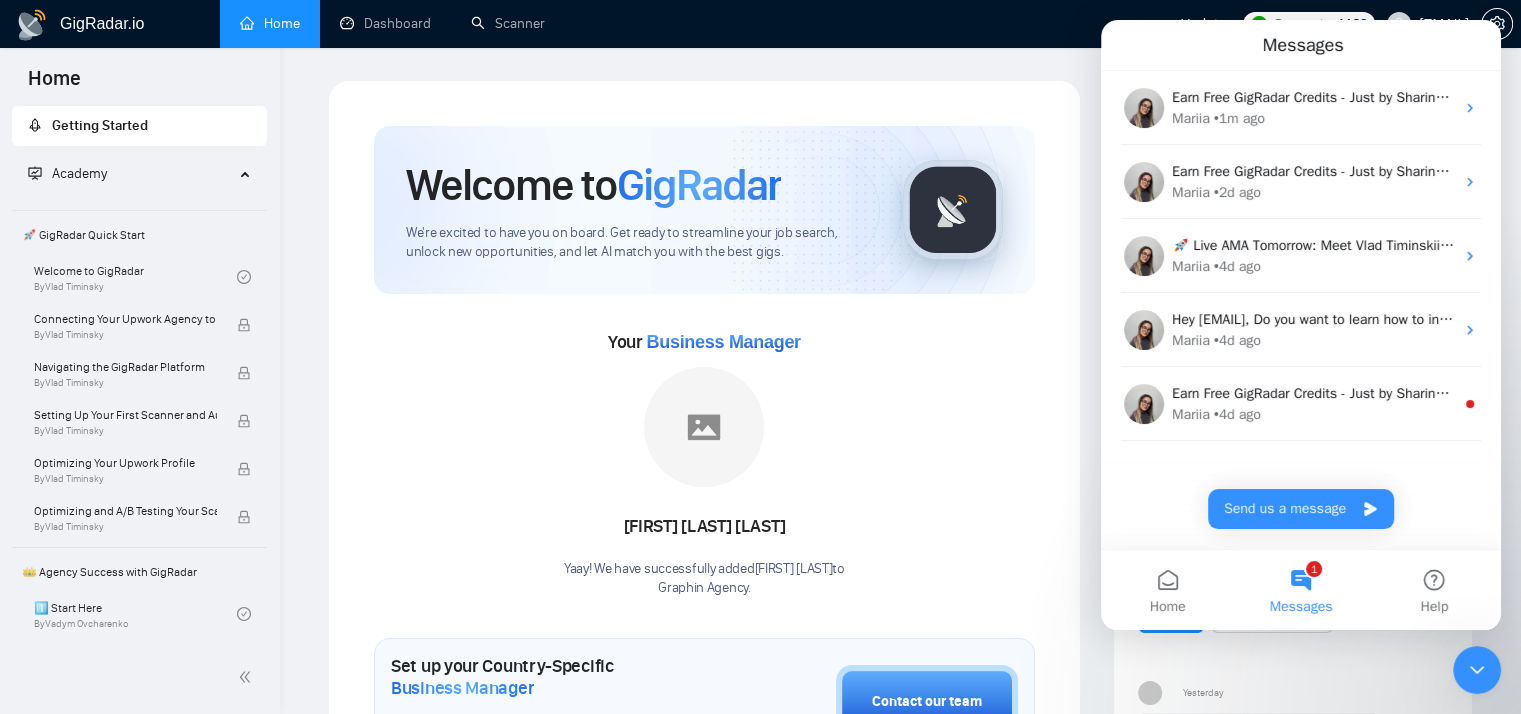 scroll, scrollTop: 0, scrollLeft: 0, axis: both 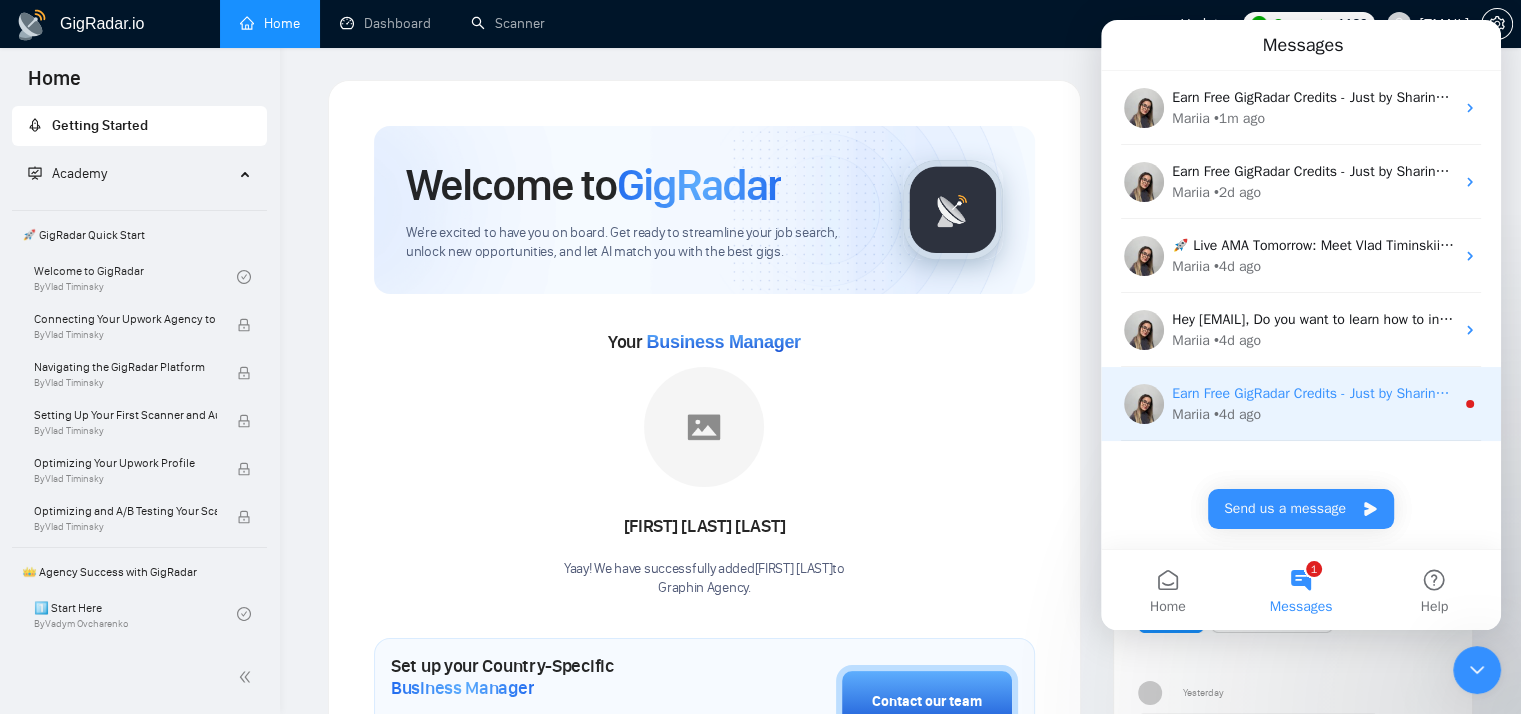 click on "Earn Free GigRadar Credits - Just by Sharing Your Story! 💬 Want more credits for sending proposals? It’s simple - share, inspire, and get rewarded! 🤫 Here’s how you can earn free credits: Introduce yourself in the #intros channel of the GigRadar Upwork Community and grab +20 credits for sending bids., Post your success story (closed projects, high LRR, etc.) in the #general channel and claim +50 credits for sending bids. Why? GigRadar is building a powerful network of freelancers and agencies. We want you to make valuable connections, showcase your wins, and inspire others while getting rewarded! 🚀 Not a member yet? Join our Slack community now 👉 Join Slack Community Claiming your credits is easy: Reply to this message with a screenshot of your post, and our Tech Support Team will instantly top up your credits! 💸" at bounding box center (3742, 393) 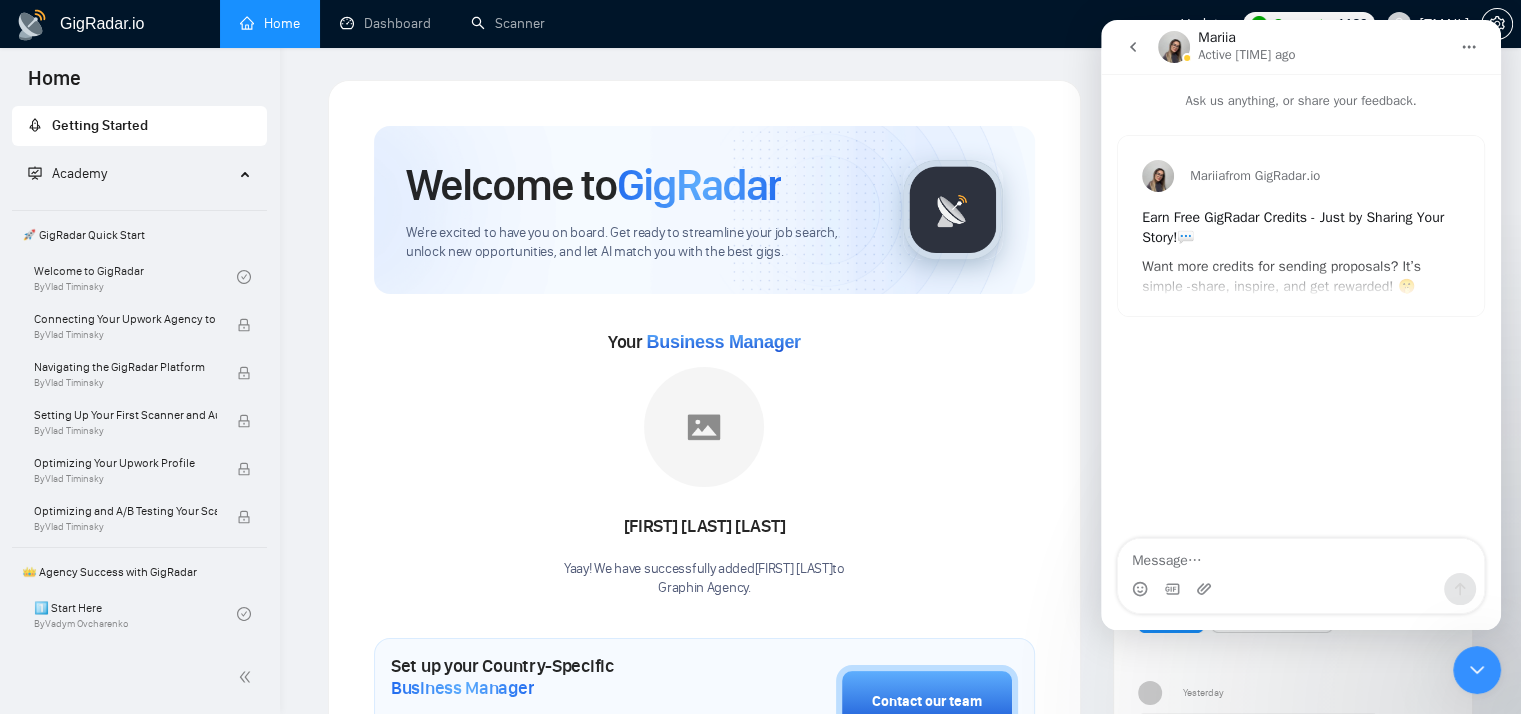 click 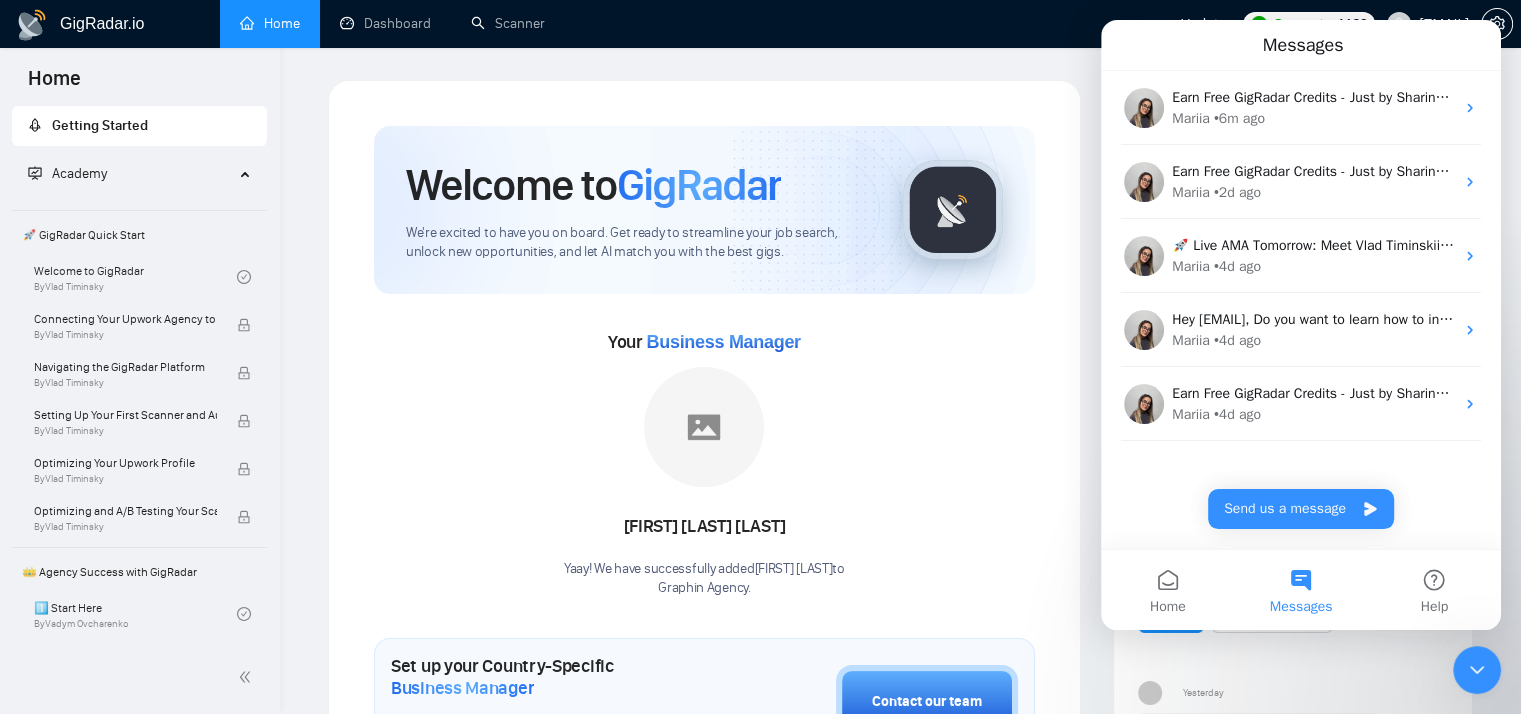 click on "GigRadar.io Home Dashboard Scanner Updates  Connects: 1189 [EMAIL] Welcome to  GigRadar We're excited to have you on board. Get ready to streamline your job search, unlock new opportunities, and let AI match you with the best gigs. Your   Business Manager [FIRST] [LAST]   Gumay Yaay! We have successfully added  [FIRST] [LAST]  to   Graphin Agency . Set up your Country-Specific  Business Manager Set up your United States or United Kingdom Business Manager to access country-specific opportunities. Contact our team GigRadar Automation Set Up a   Scanner Enable the scanner for AI matching and real-time job alerts. Enable   Opportunity Alerts Keep updated on top matches and new jobs. Enable   Automatic Proposal Send Never miss any opportunities. GigRadar Community Join GigRadar   Community Connect with the GigRadar Slack Community for updates, job opportunities, partnerships, and support. Make your   First Post Make your first post on GigRadar community. Level Up Your Skill Explore   Academy" at bounding box center (900, 1024) 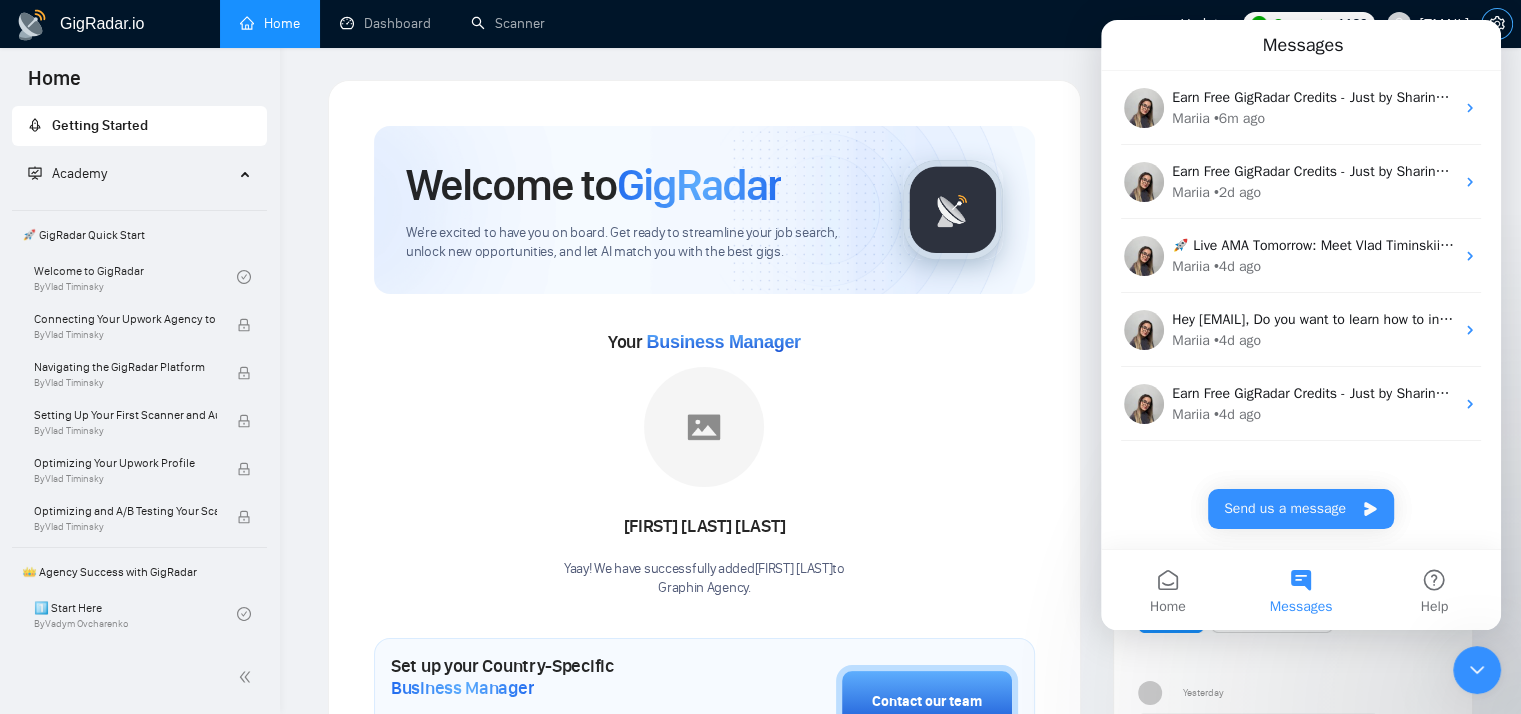 click 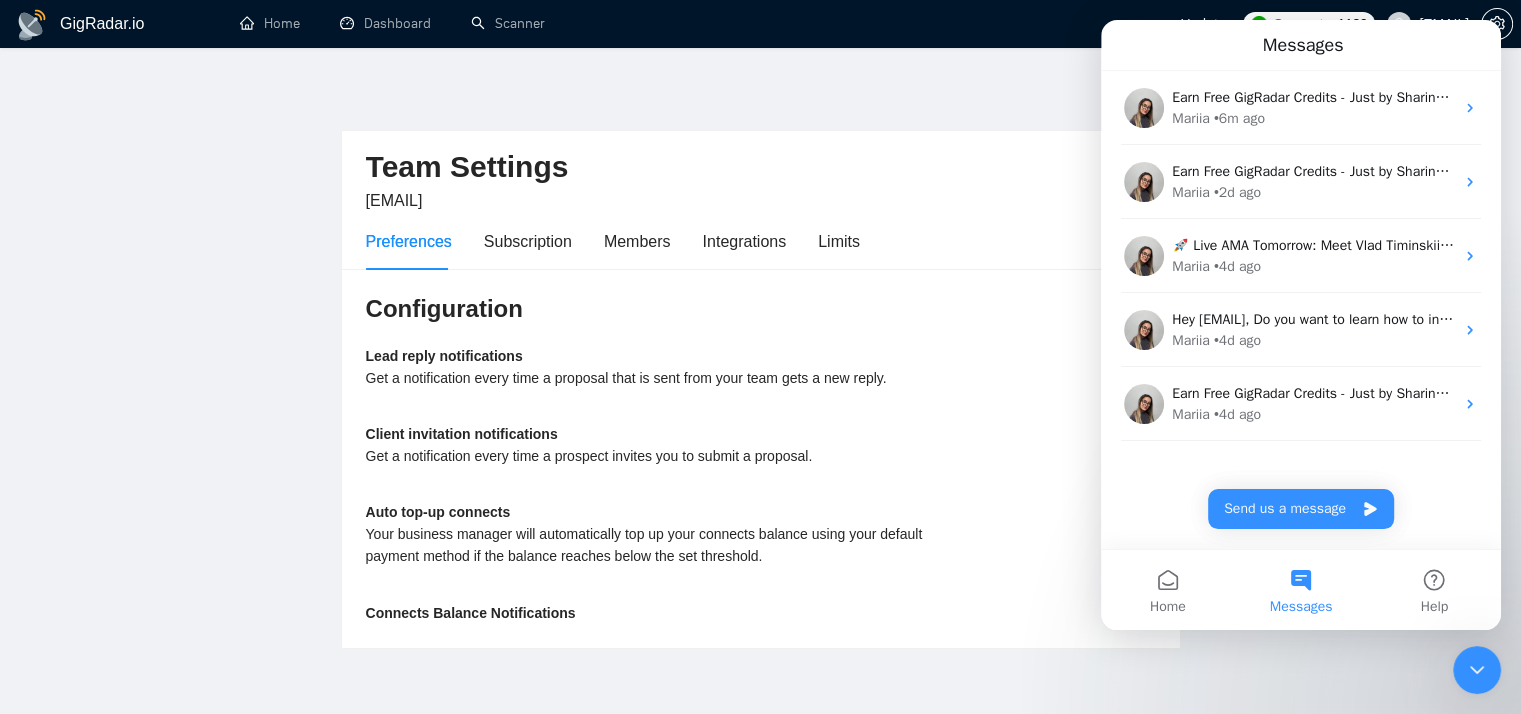 click on "GigRadar.io Home Dashboard Scanner Updates  Connects: 1189 [EMAIL] Team Settings [EMAIL] Preferences Subscription Members Integrations Limits Configuration Lead reply notifications Get a notification every time a proposal that is sent from your team gets a new reply. Off Client invitation notifications Get a notification every time a prospect invites you to submit a proposal. Off Auto top-up connects   Your business manager will automatically top up your connects balance using your default payment method if the balance reaches below the set threshold. Off Connects Balance Notifications Off GigRadar.io 1.26.0 (dev) @vadymhimself   2025 GigRadar.io | All Rights Reserved." at bounding box center [760, 401] 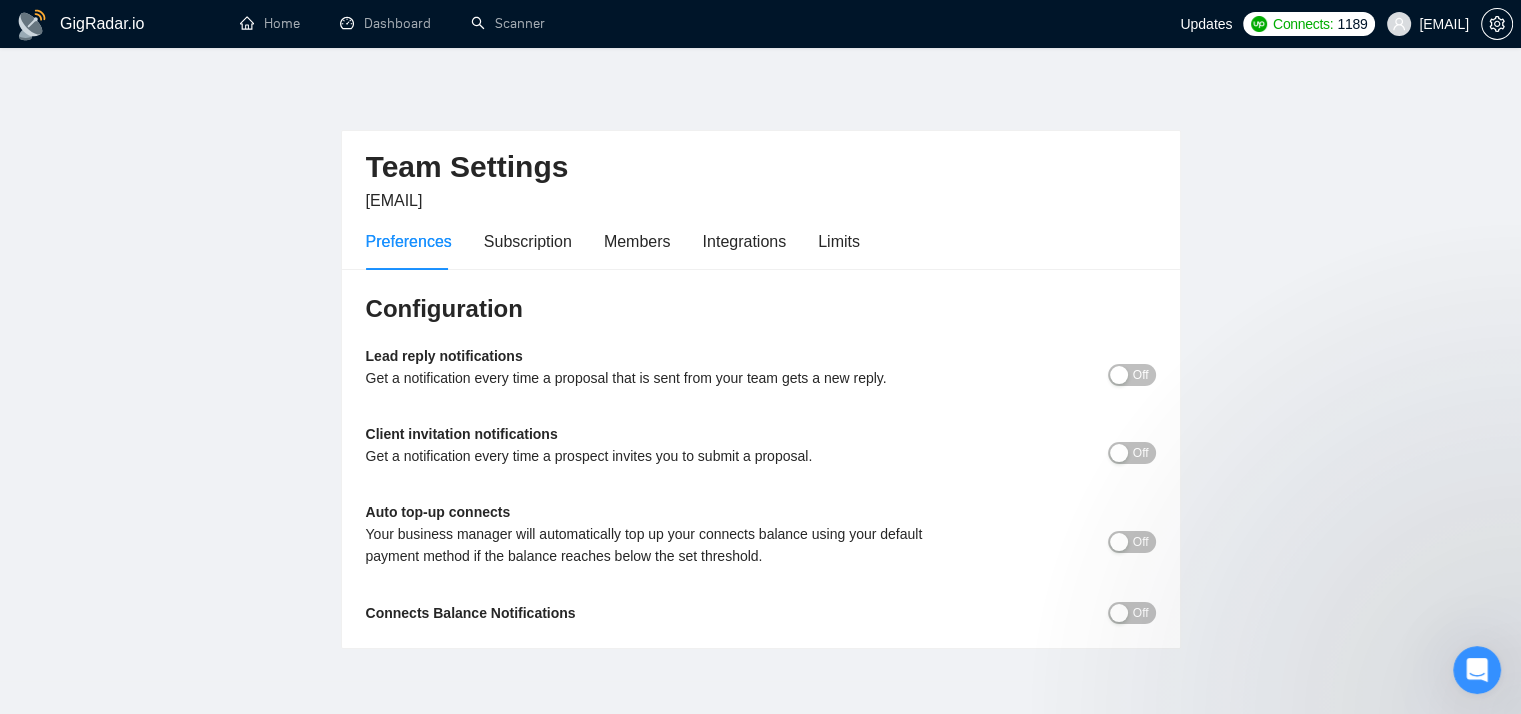 scroll, scrollTop: 0, scrollLeft: 0, axis: both 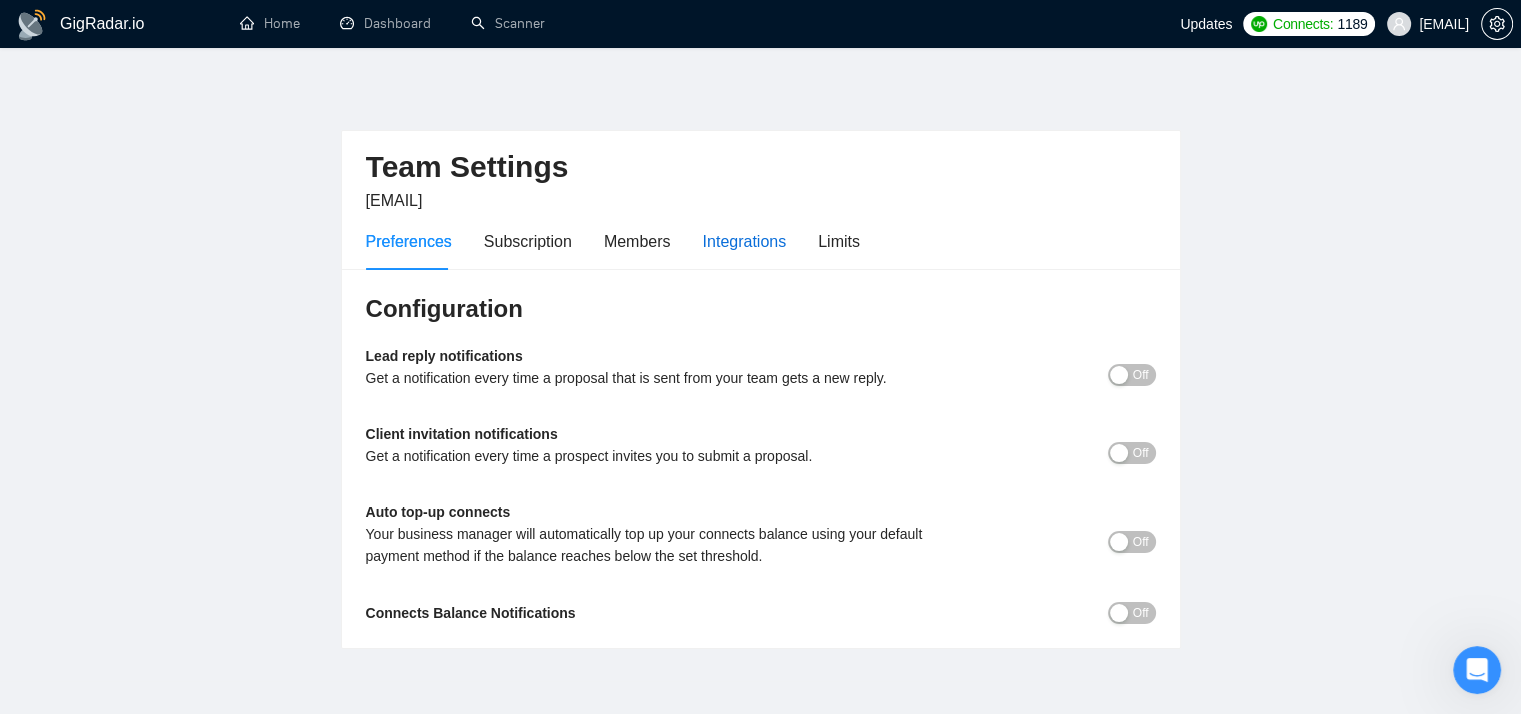click on "Integrations" at bounding box center (745, 241) 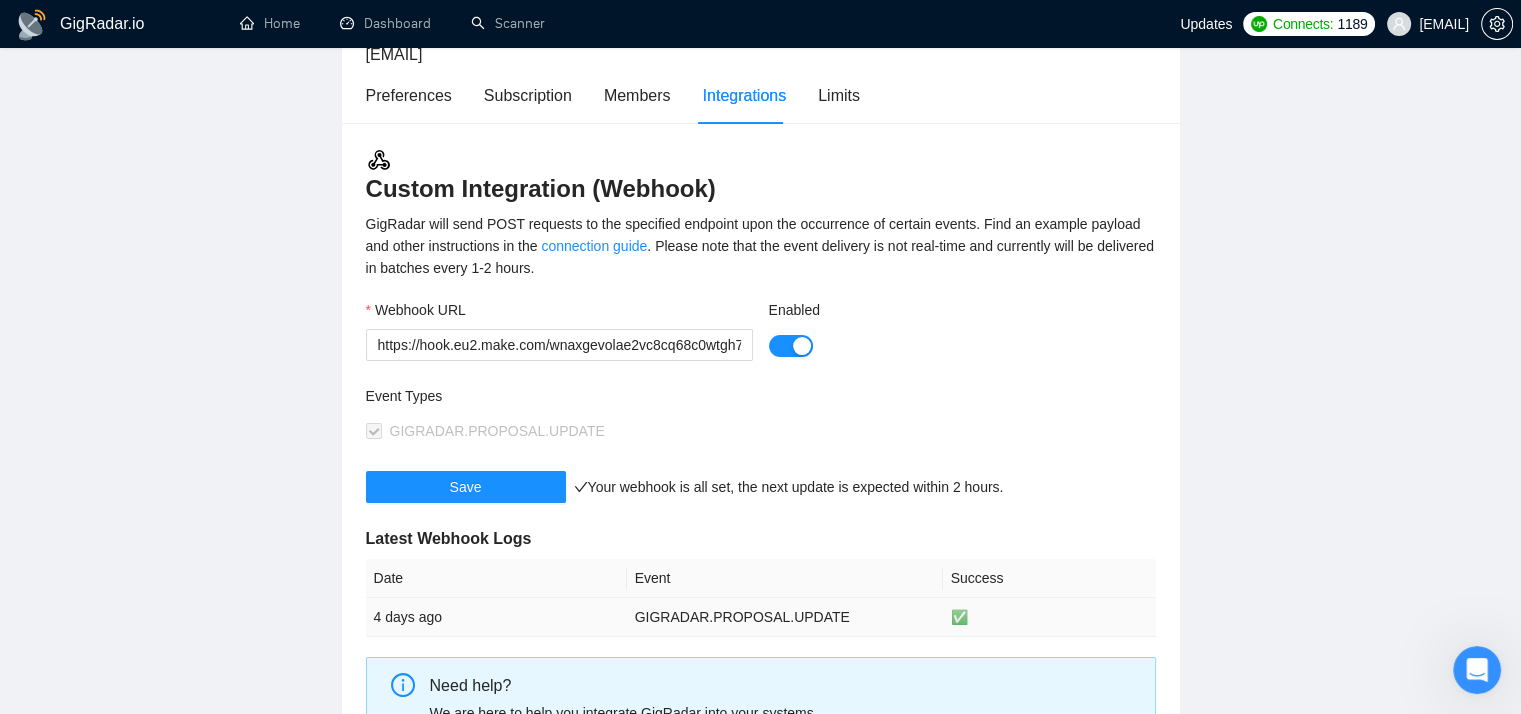 scroll, scrollTop: 145, scrollLeft: 0, axis: vertical 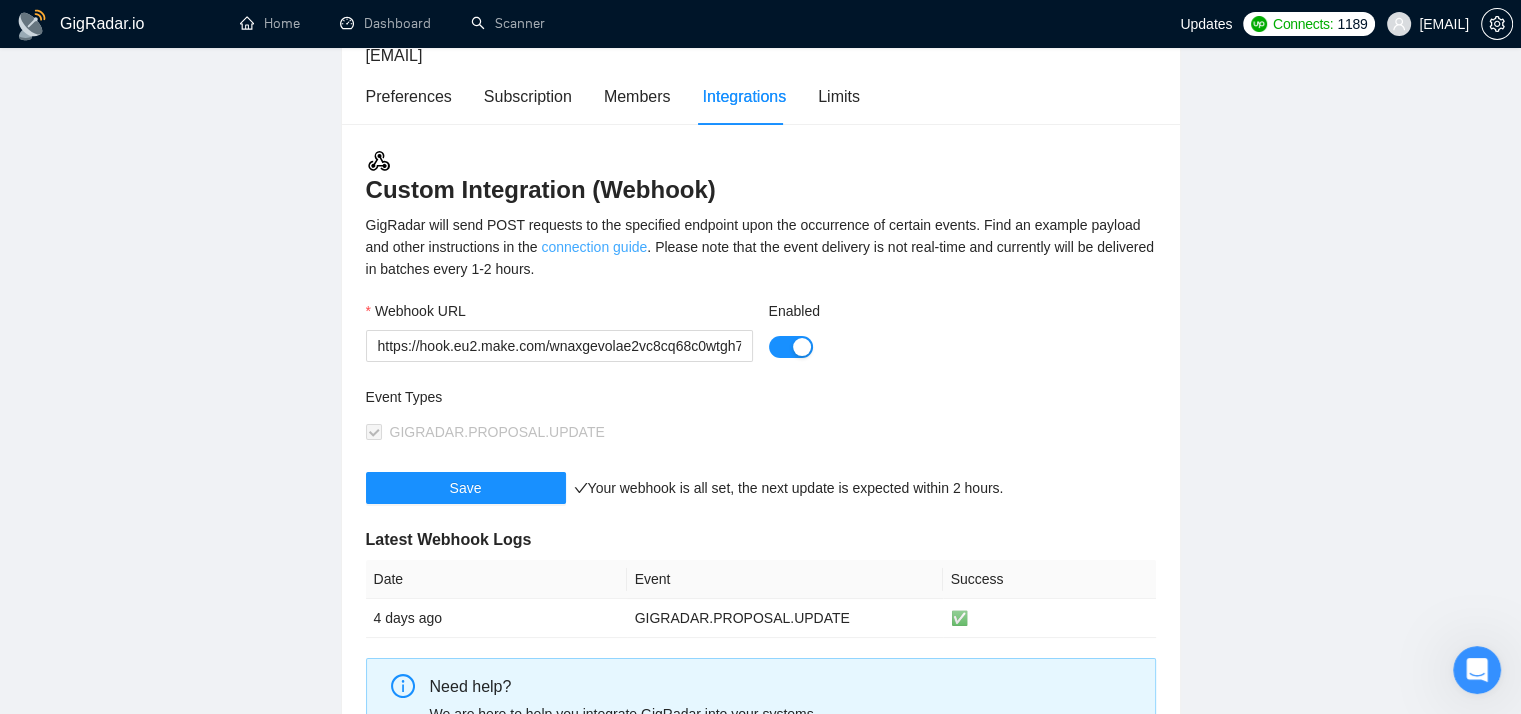 click on "connection guide" at bounding box center [594, 247] 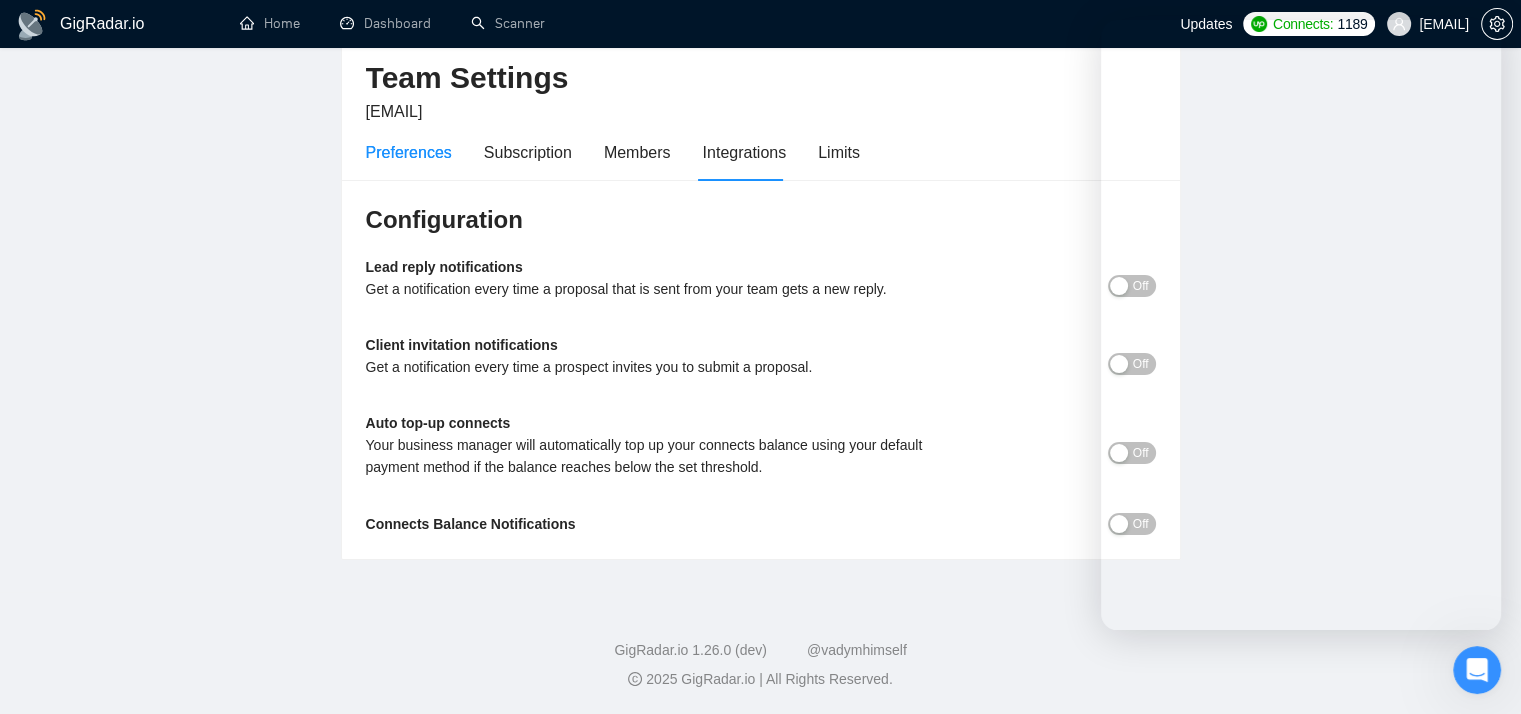scroll, scrollTop: 0, scrollLeft: 0, axis: both 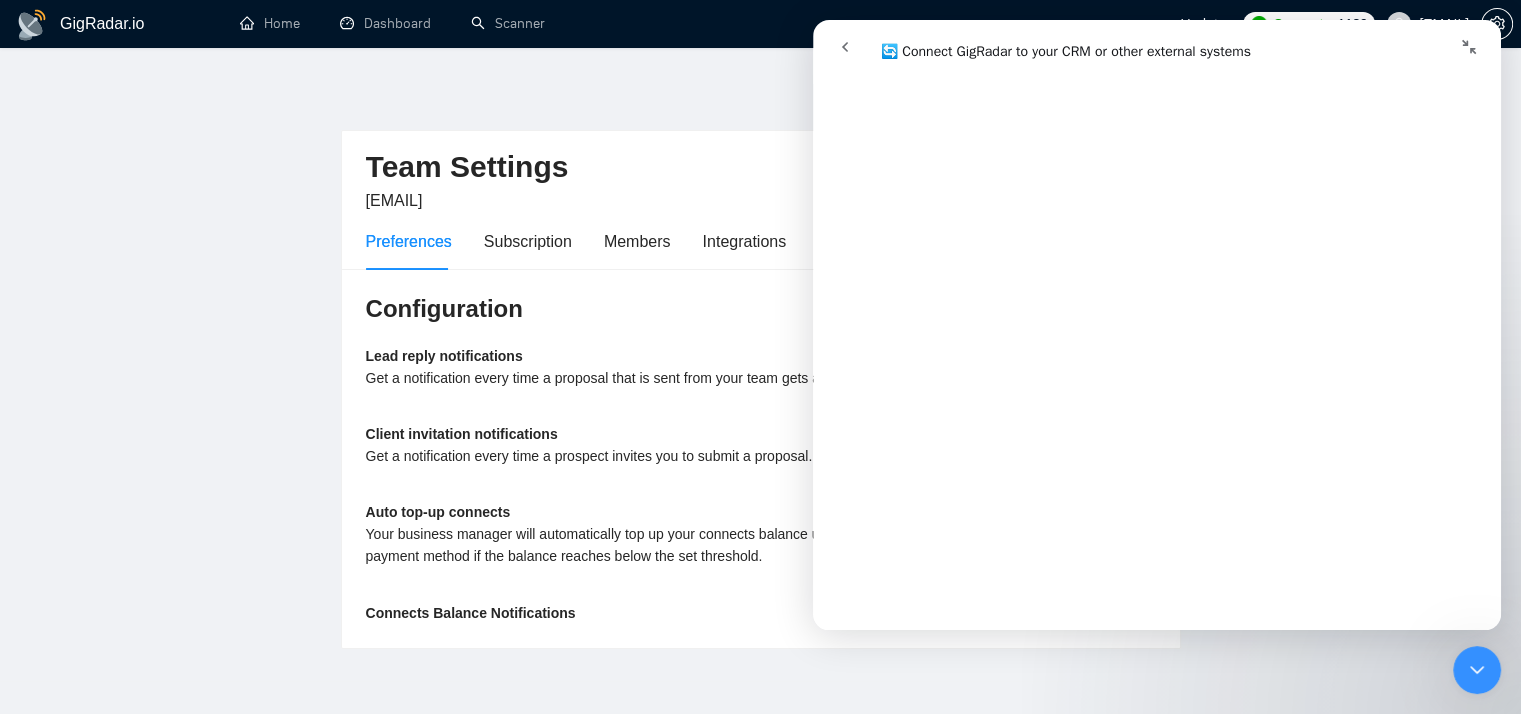 drag, startPoint x: 1461, startPoint y: 51, endPoint x: 1339, endPoint y: 74, distance: 124.1491 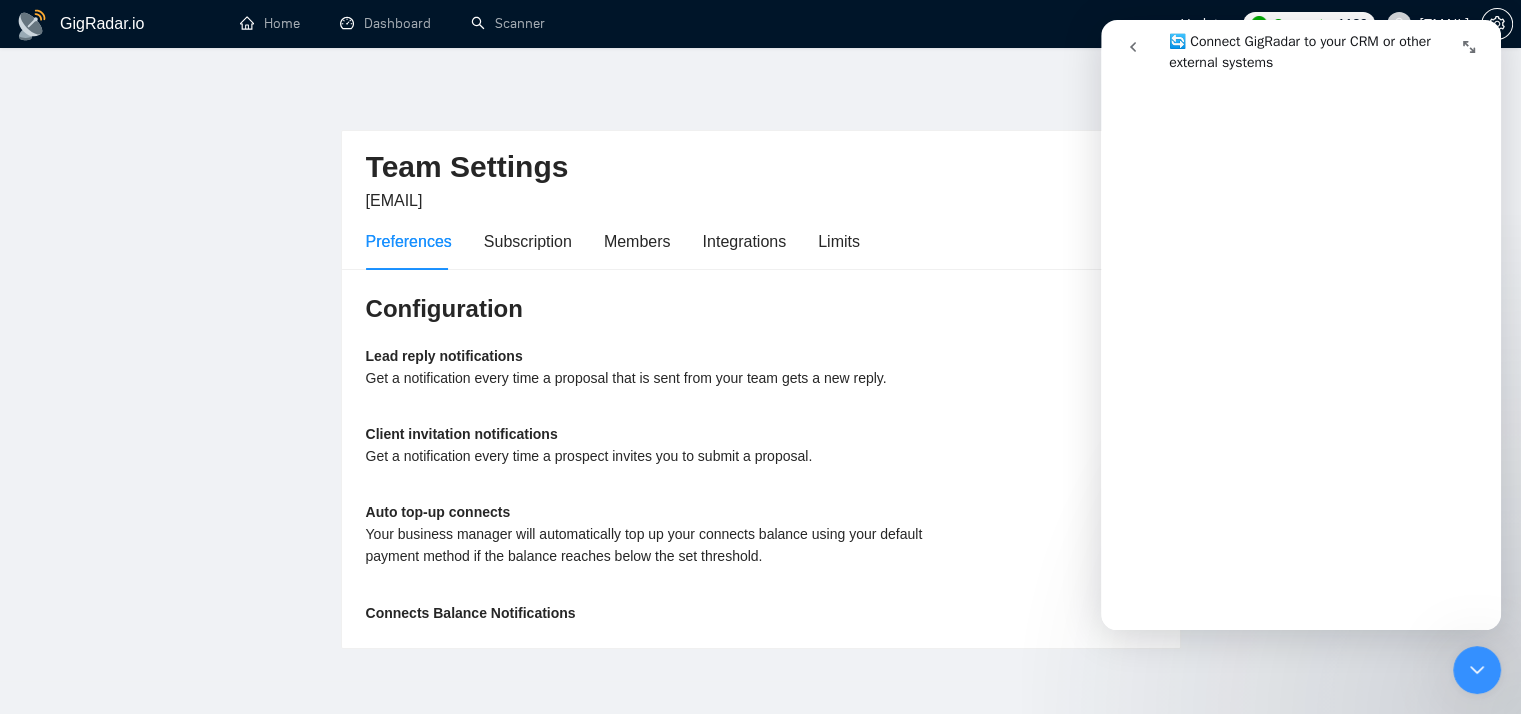 scroll, scrollTop: 740, scrollLeft: 0, axis: vertical 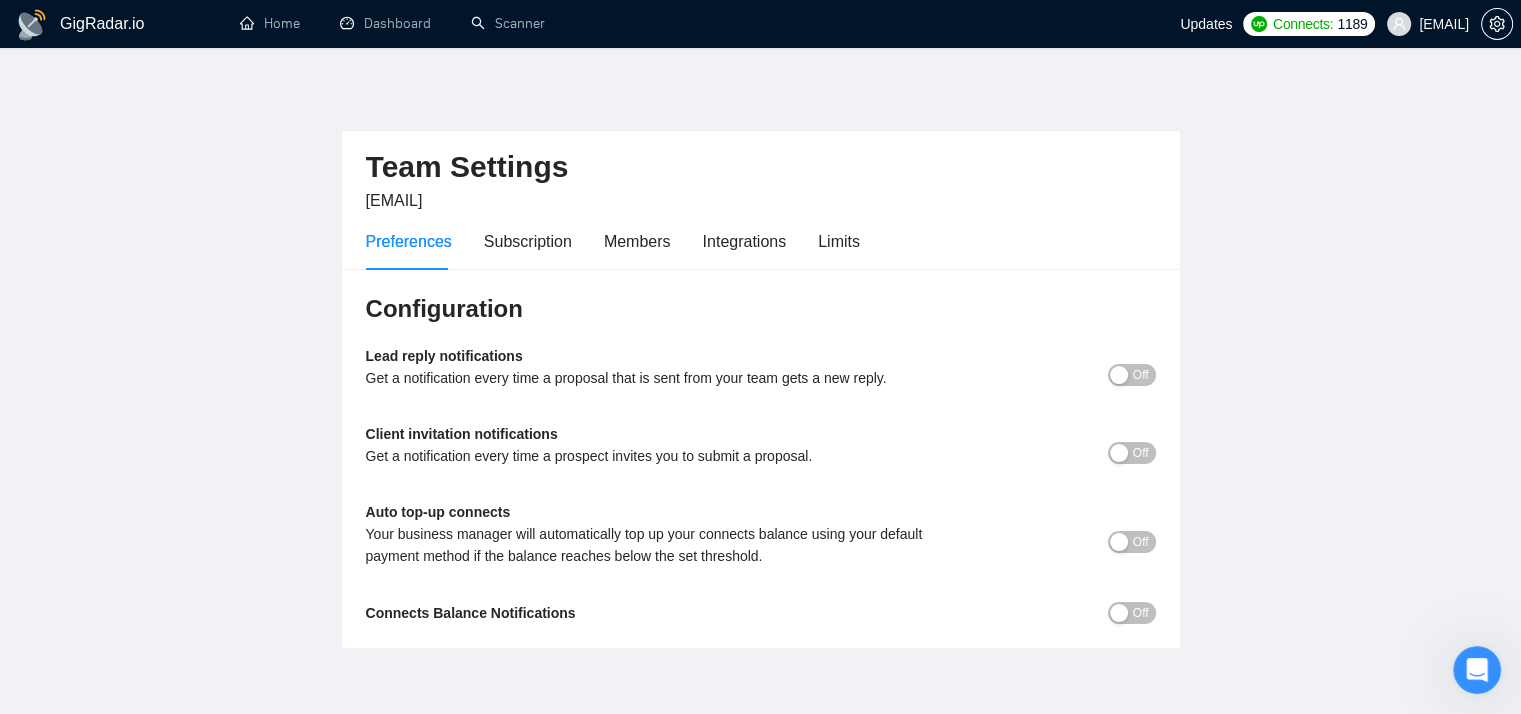 drag, startPoint x: 1493, startPoint y: 699, endPoint x: 34, endPoint y: 45, distance: 1598.8737 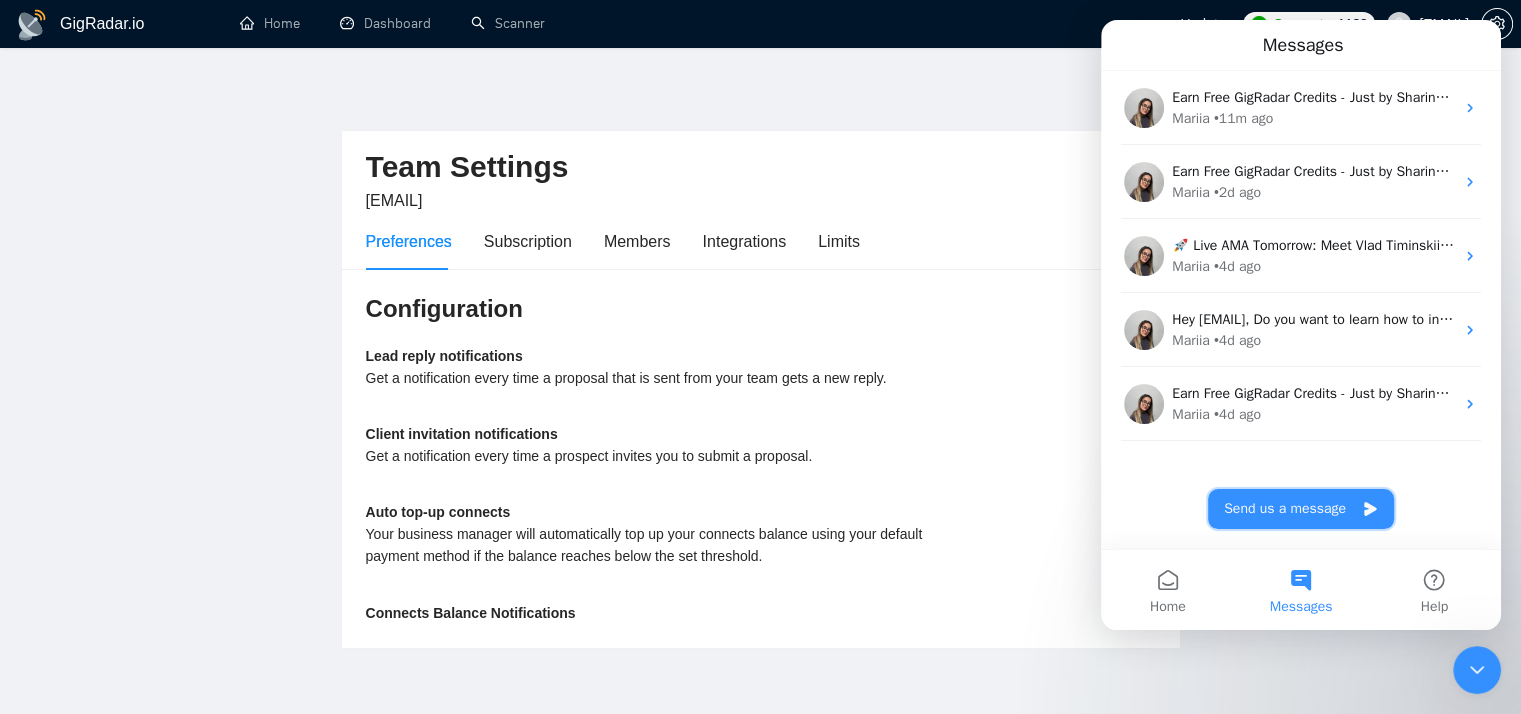 click on "Send us a message" at bounding box center [1301, 509] 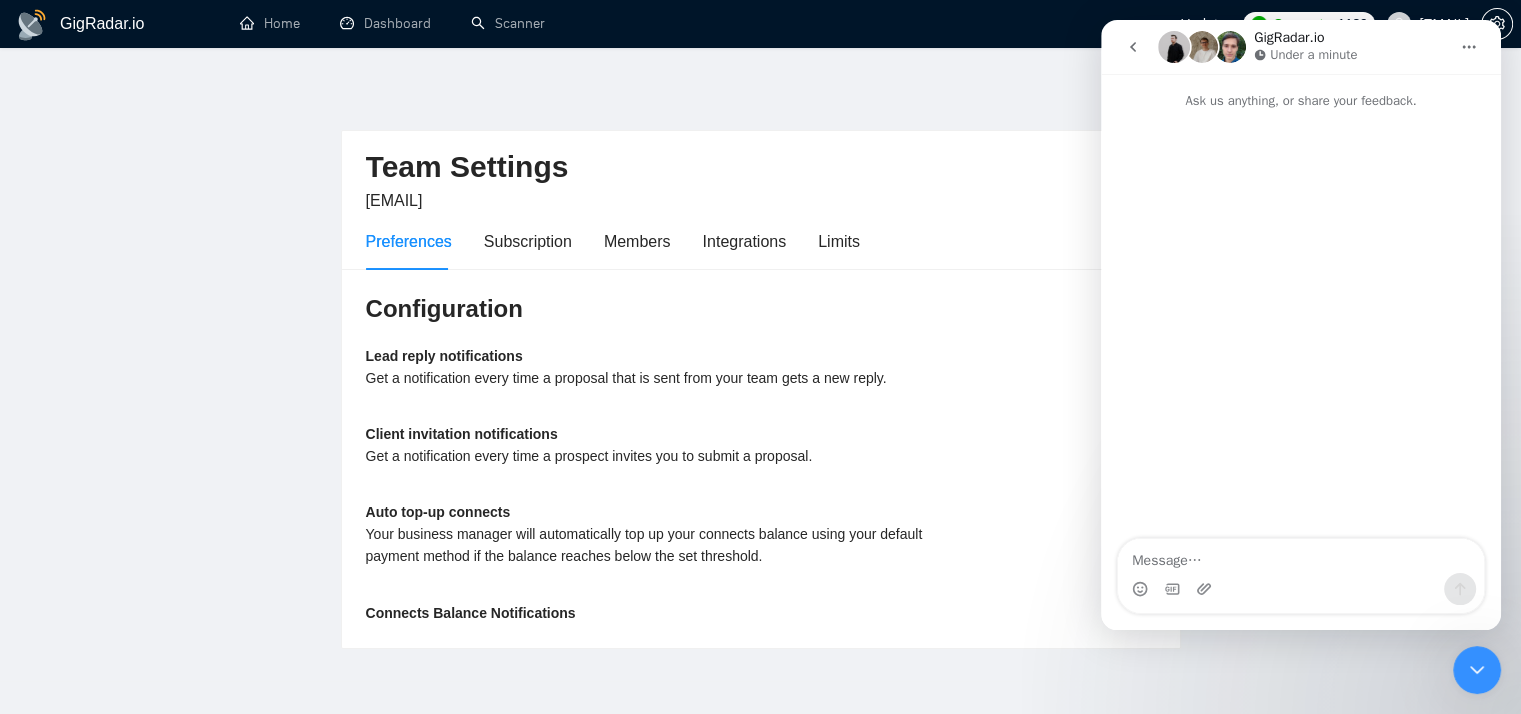 click at bounding box center [1301, 556] 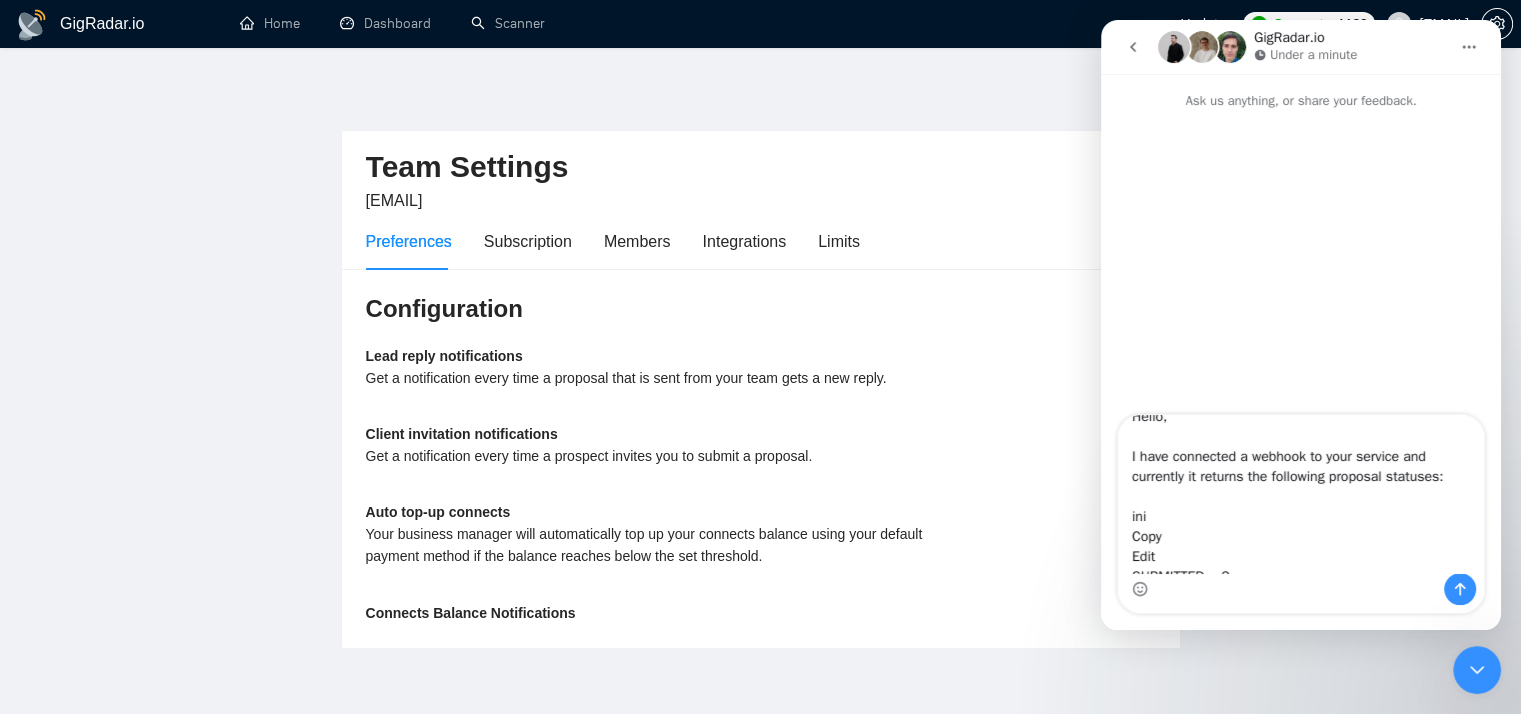 scroll, scrollTop: 48, scrollLeft: 0, axis: vertical 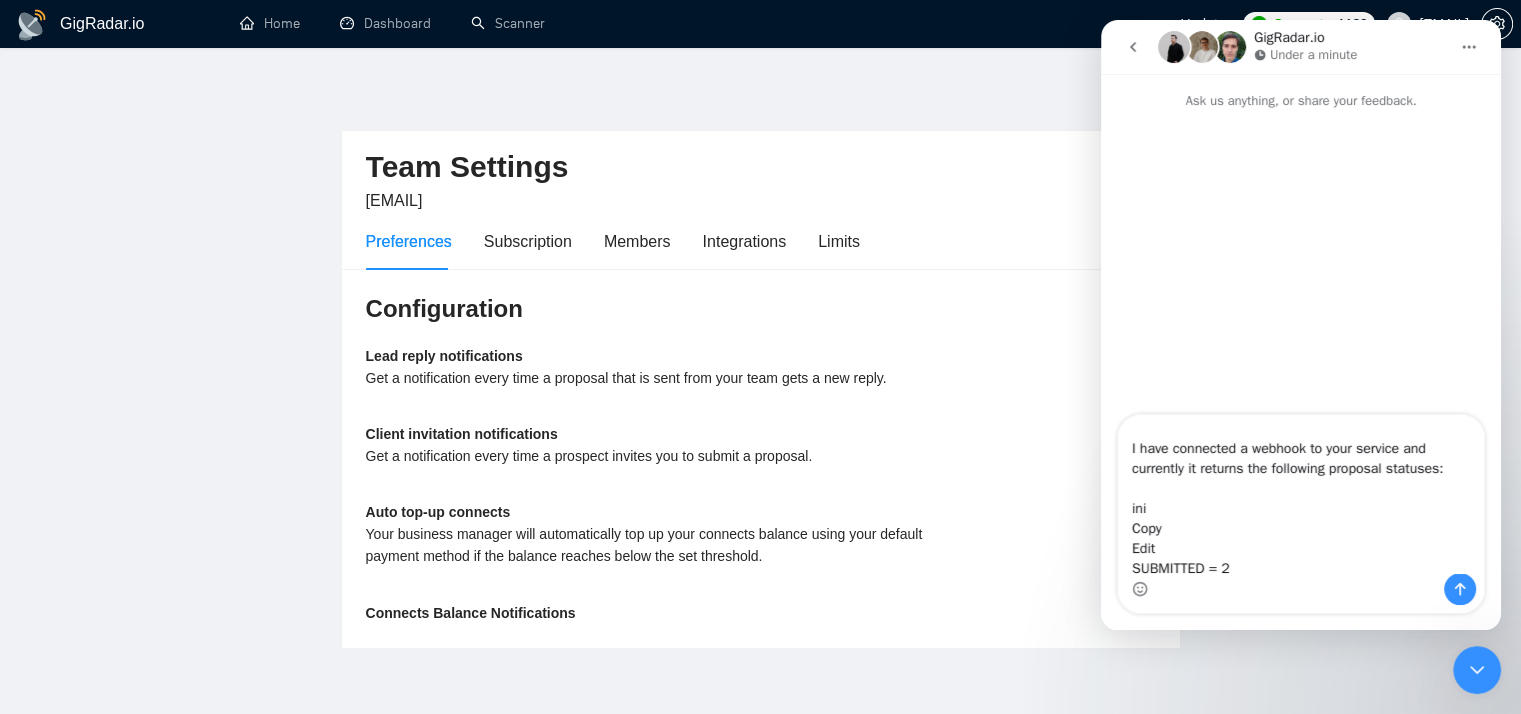drag, startPoint x: 1162, startPoint y: 510, endPoint x: 2199, endPoint y: 520, distance: 1037.0482 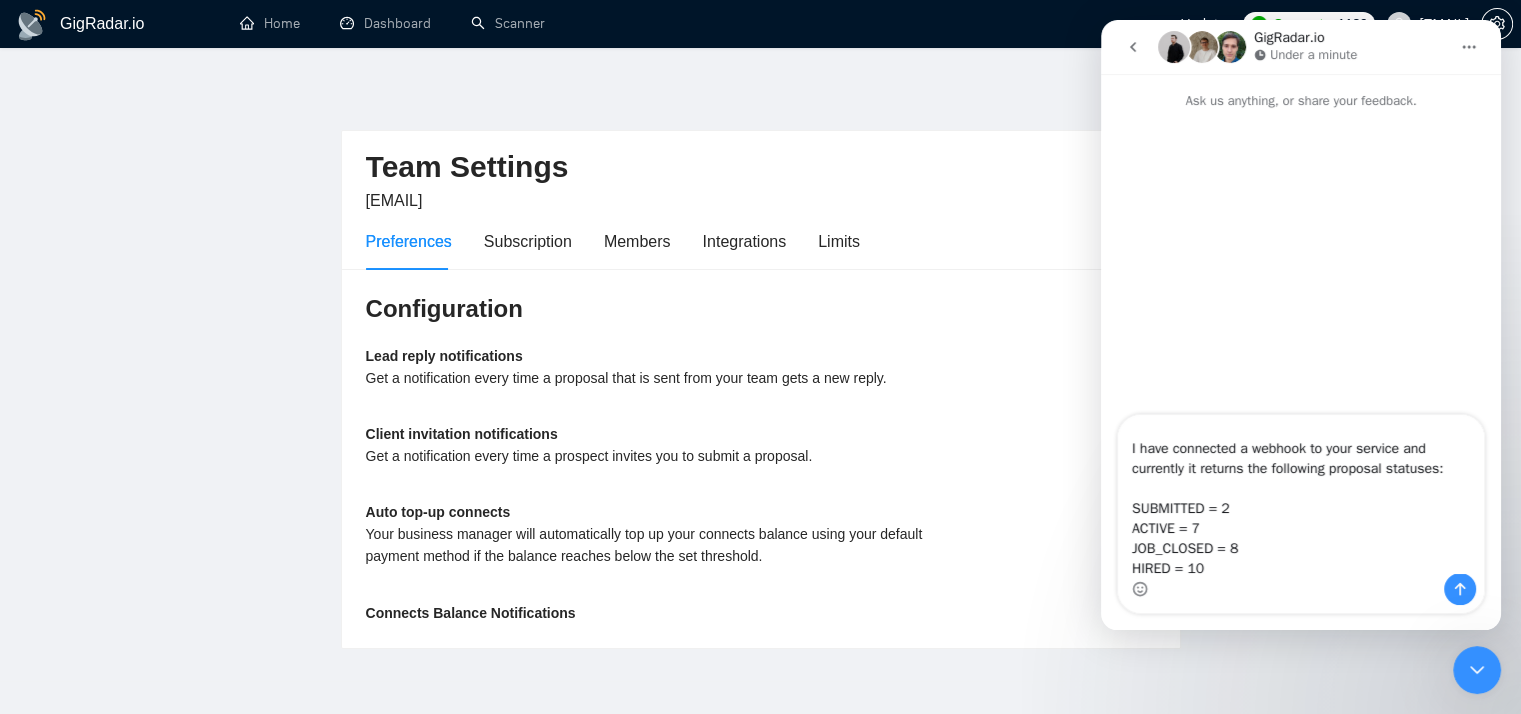 scroll, scrollTop: 4, scrollLeft: 0, axis: vertical 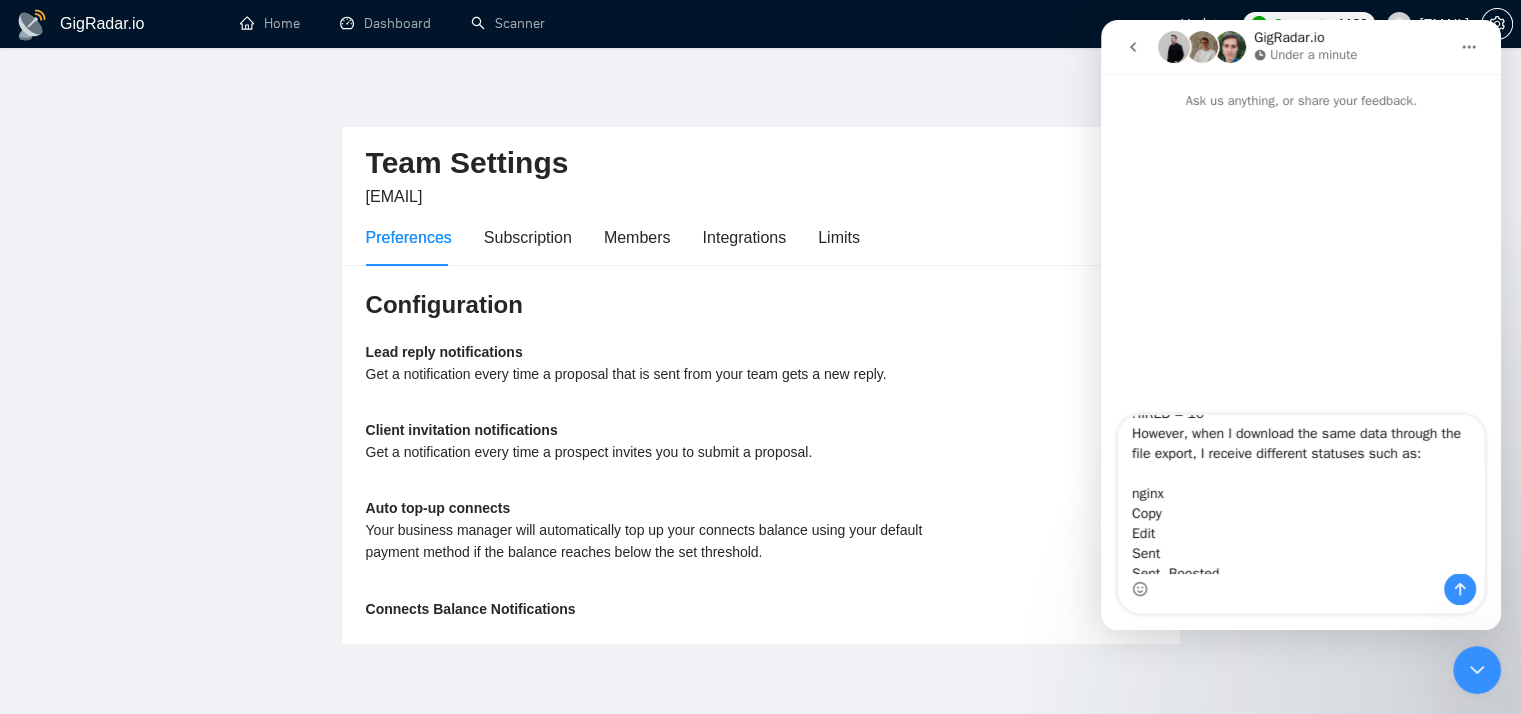 drag, startPoint x: 1165, startPoint y: 538, endPoint x: 1099, endPoint y: 467, distance: 96.938126 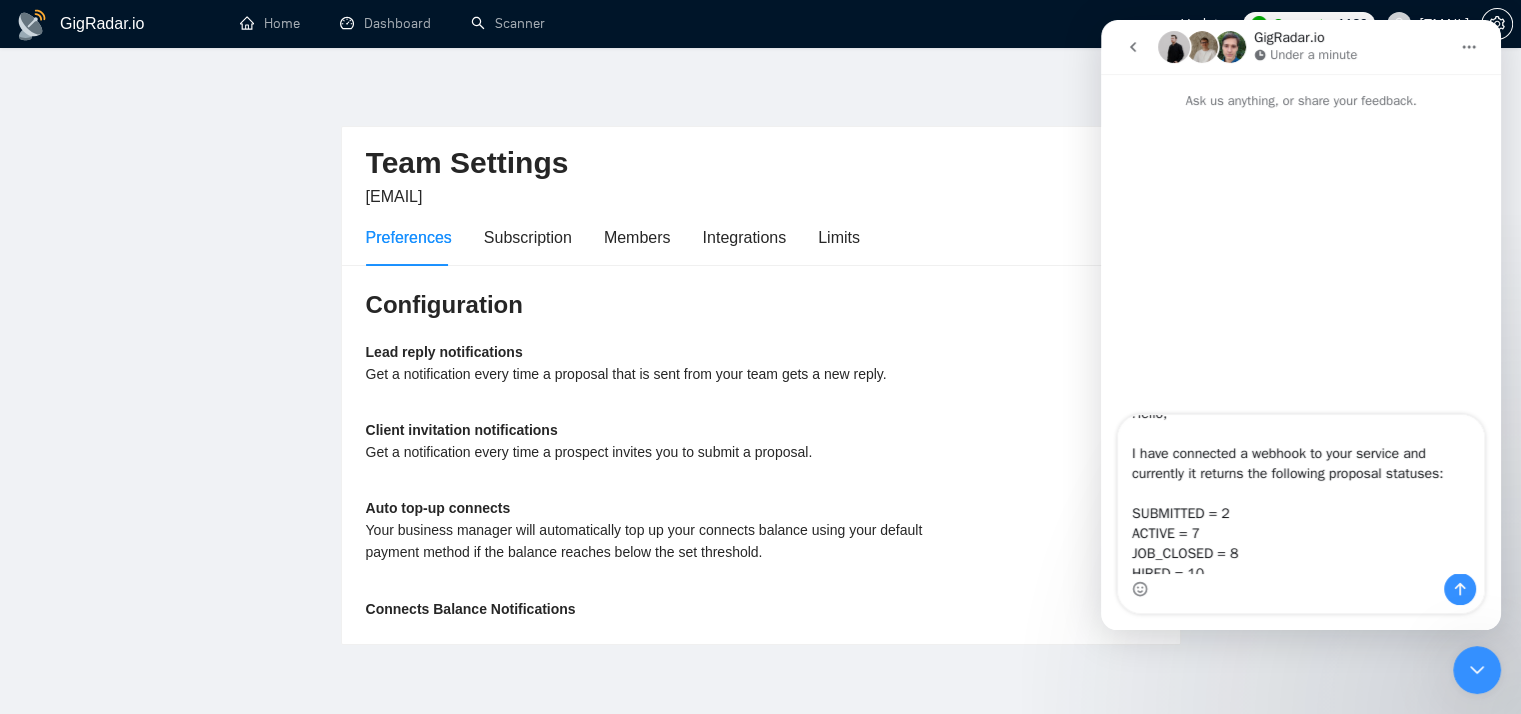 scroll, scrollTop: 42, scrollLeft: 0, axis: vertical 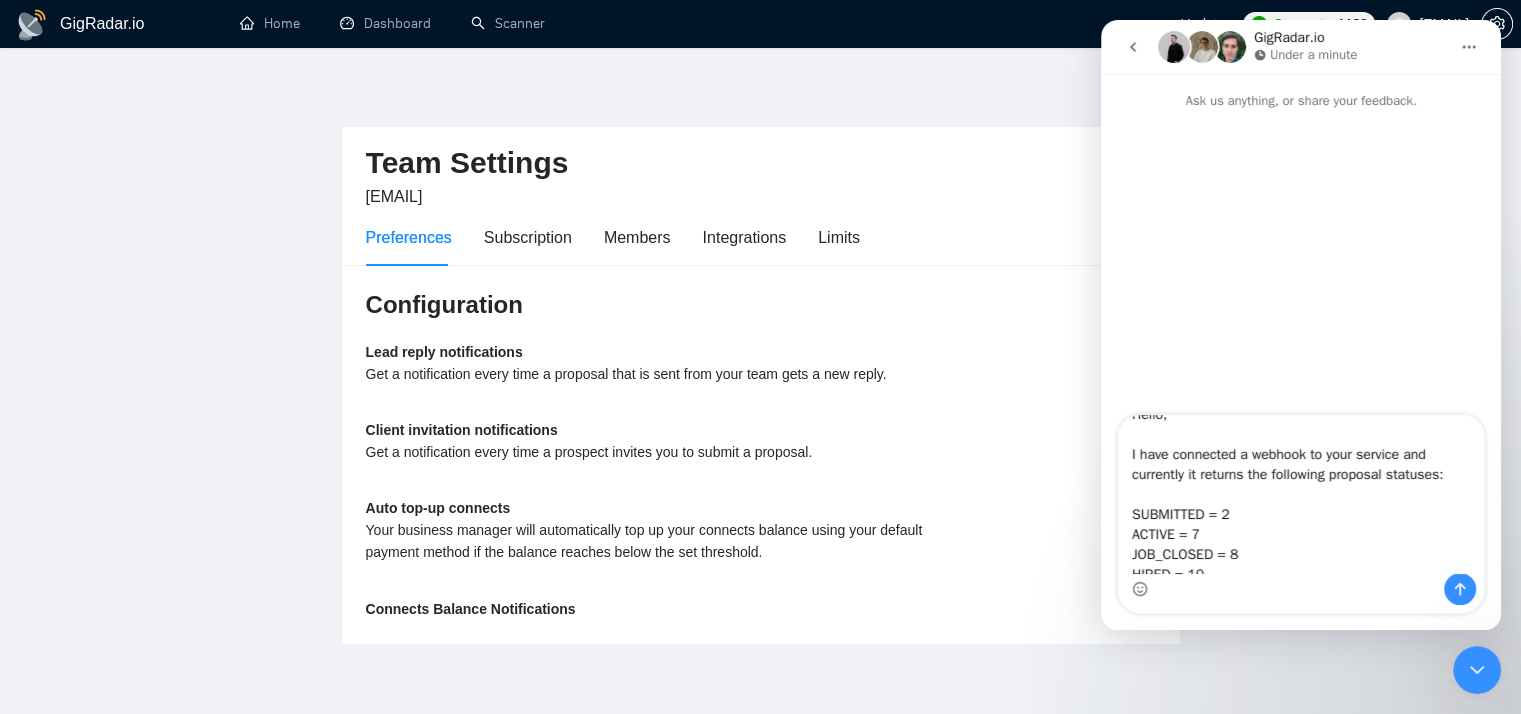 drag, startPoint x: 1134, startPoint y: 517, endPoint x: 1211, endPoint y: 545, distance: 81.9329 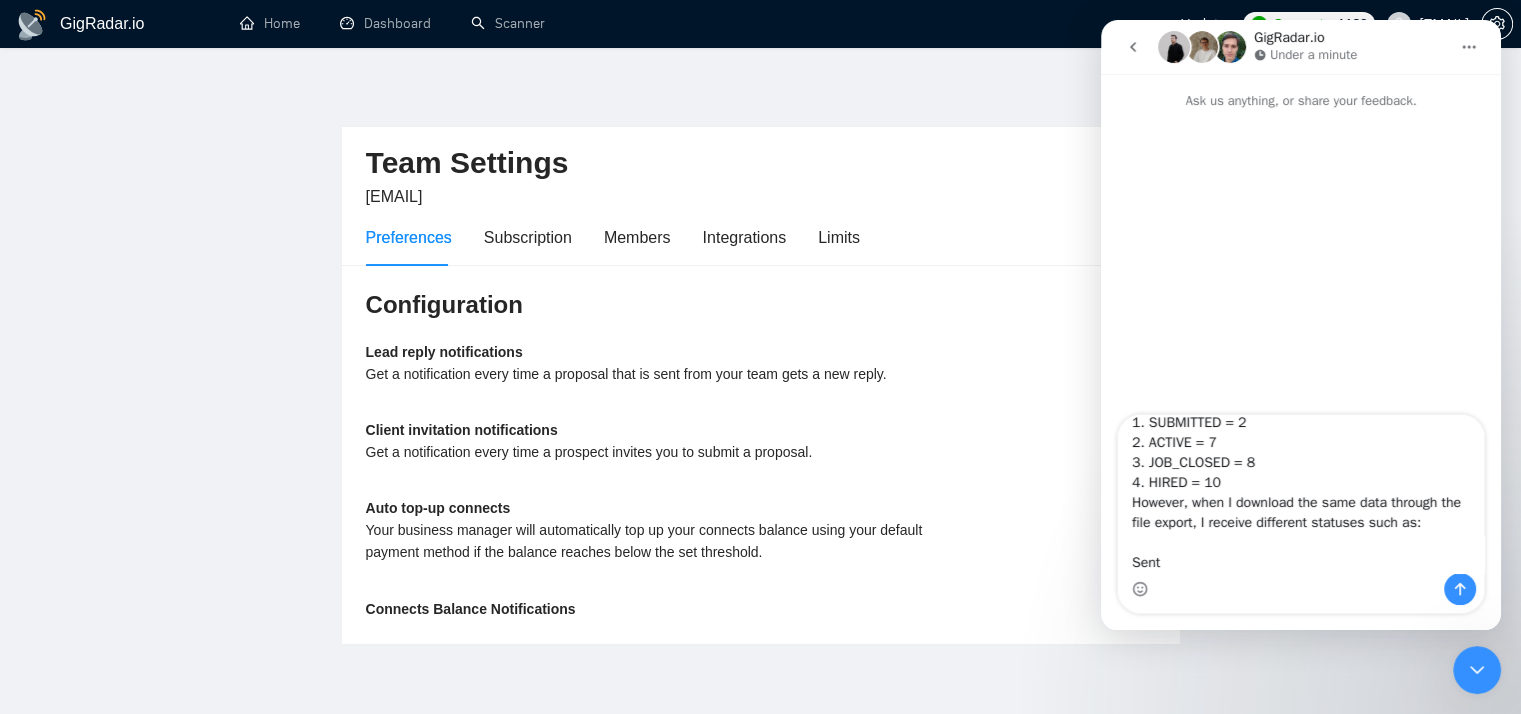scroll, scrollTop: 151, scrollLeft: 0, axis: vertical 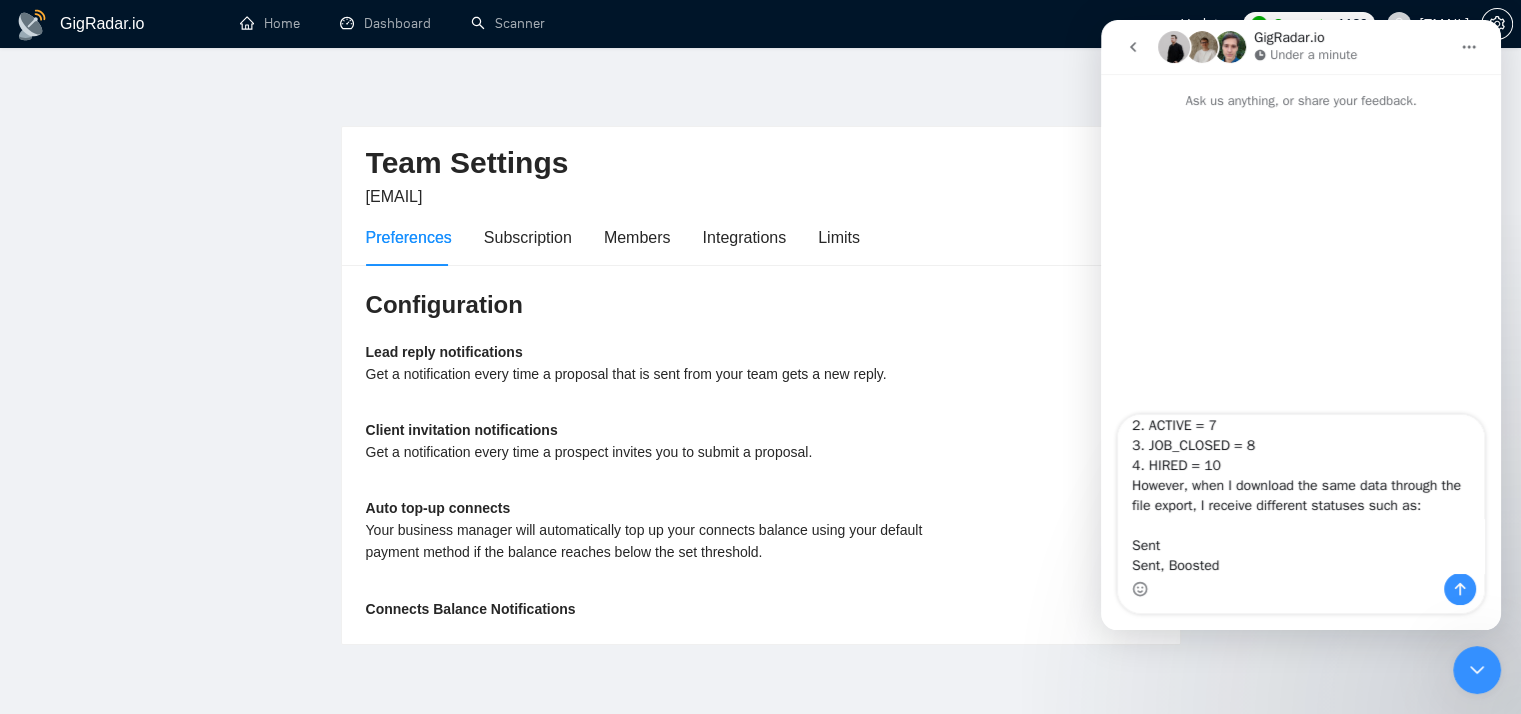 click on "ChatGPT said:
Hello,
I have connected a webhook to your service and currently it returns the following proposal statuses:
1. SUBMITTED = 2
2. ACTIVE = 7
3. JOB_CLOSED = 8
4. HIRED = 10
However, when I download the same data through the file export, I receive different statuses such as:
Sent
Sent, Boosted
Sent, Viewed
Sent, Boosted, Viewed
Invited, Chat
Chat, Viewed
Could you please clarify:
How do these webhook statuses correspond to the statuses shown in the CSV export?
How should I convert/map the webhook statuses to match the statuses used in the file export?
Thank you for your help!" at bounding box center [1301, 494] 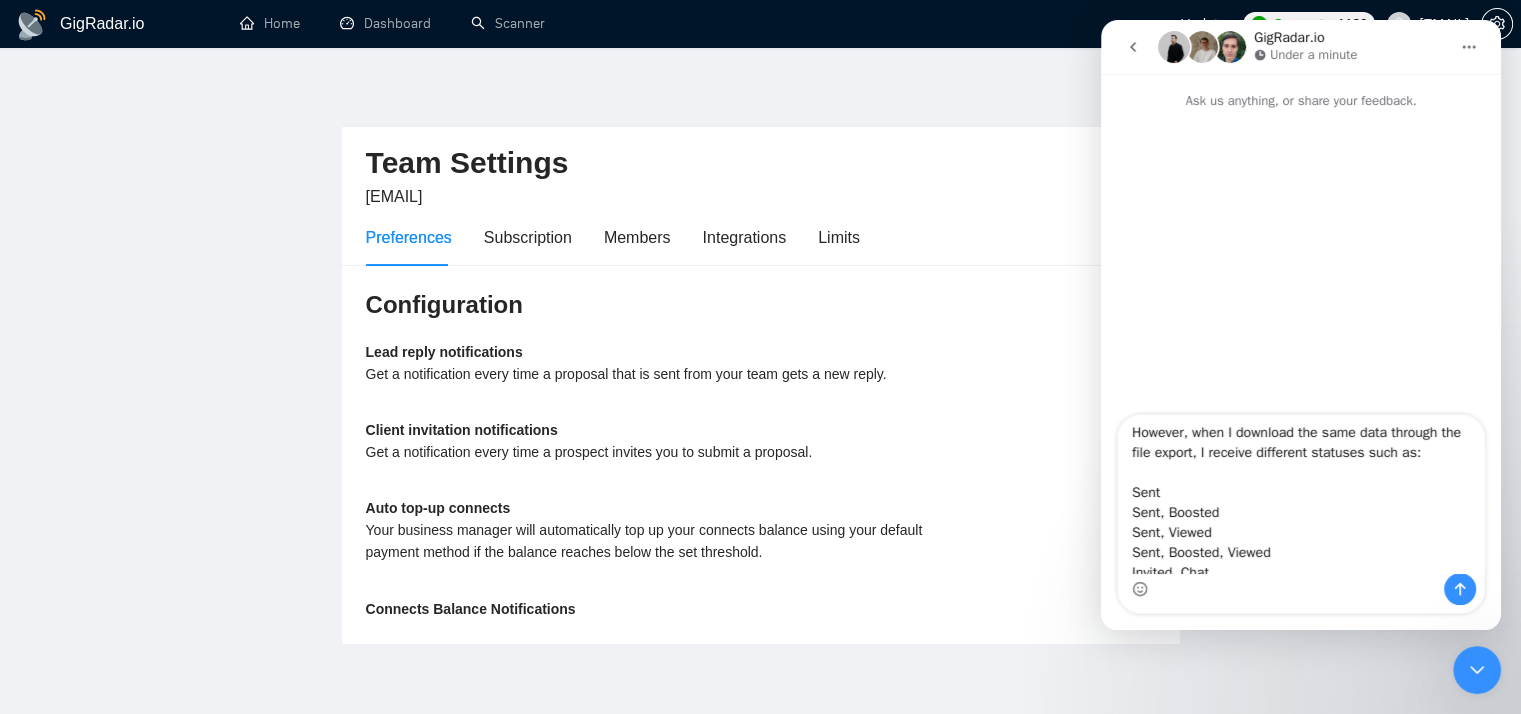 scroll, scrollTop: 223, scrollLeft: 0, axis: vertical 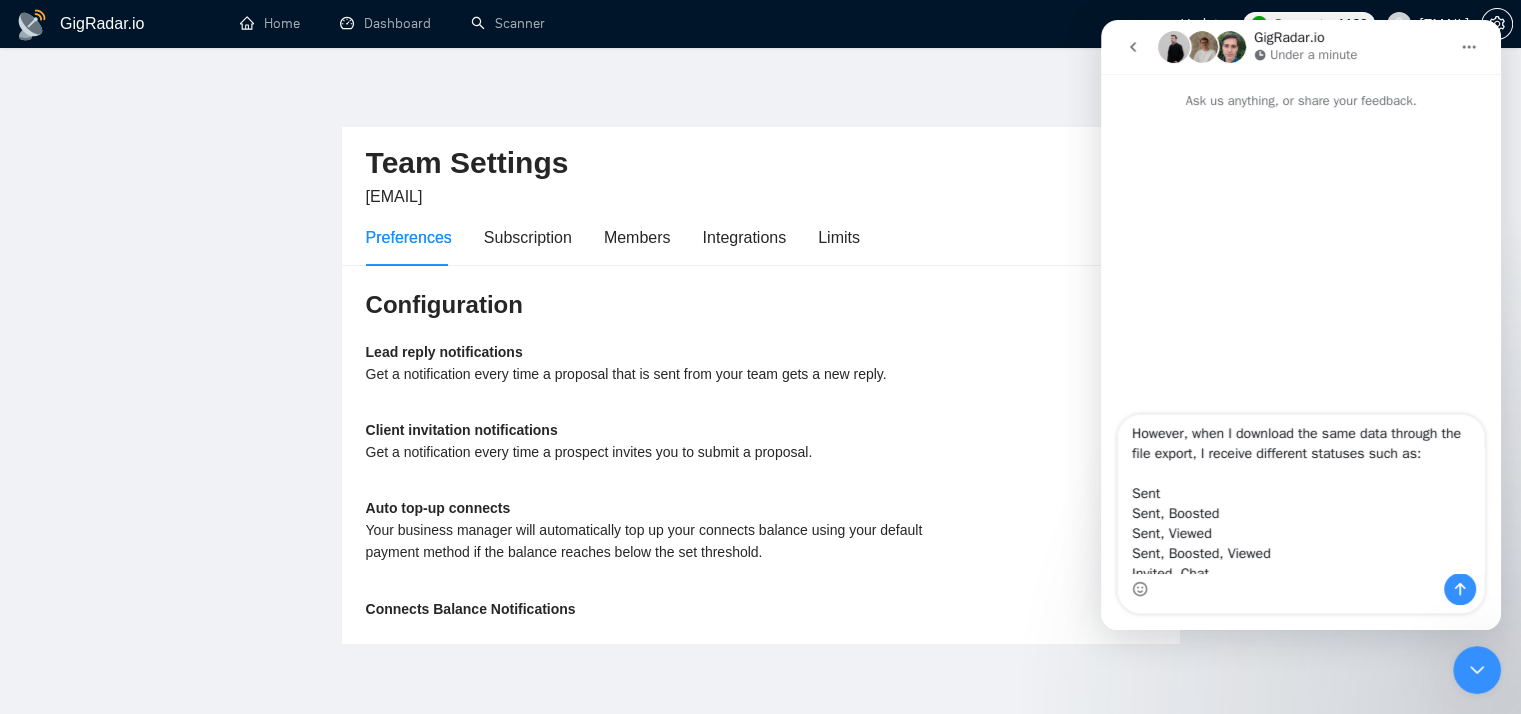 click on "ChatGPT said:
Hello,
I have connected a webhook to your service and currently it returns the following proposal statuses:
1. SUBMITTED = 2
2. ACTIVE = 7
3. JOB_CLOSED = 8
4. HIRED = 10
However, when I download the same data through the file export, I receive different statuses such as:
Sent
Sent, Boosted
Sent, Viewed
Sent, Boosted, Viewed
Invited, Chat
Chat, Viewed
Could you please clarify:
How do these webhook statuses correspond to the statuses shown in the CSV export?
How should I convert/map the webhook statuses to match the statuses used in the file export?
Thank you for your help!" at bounding box center (1301, 494) 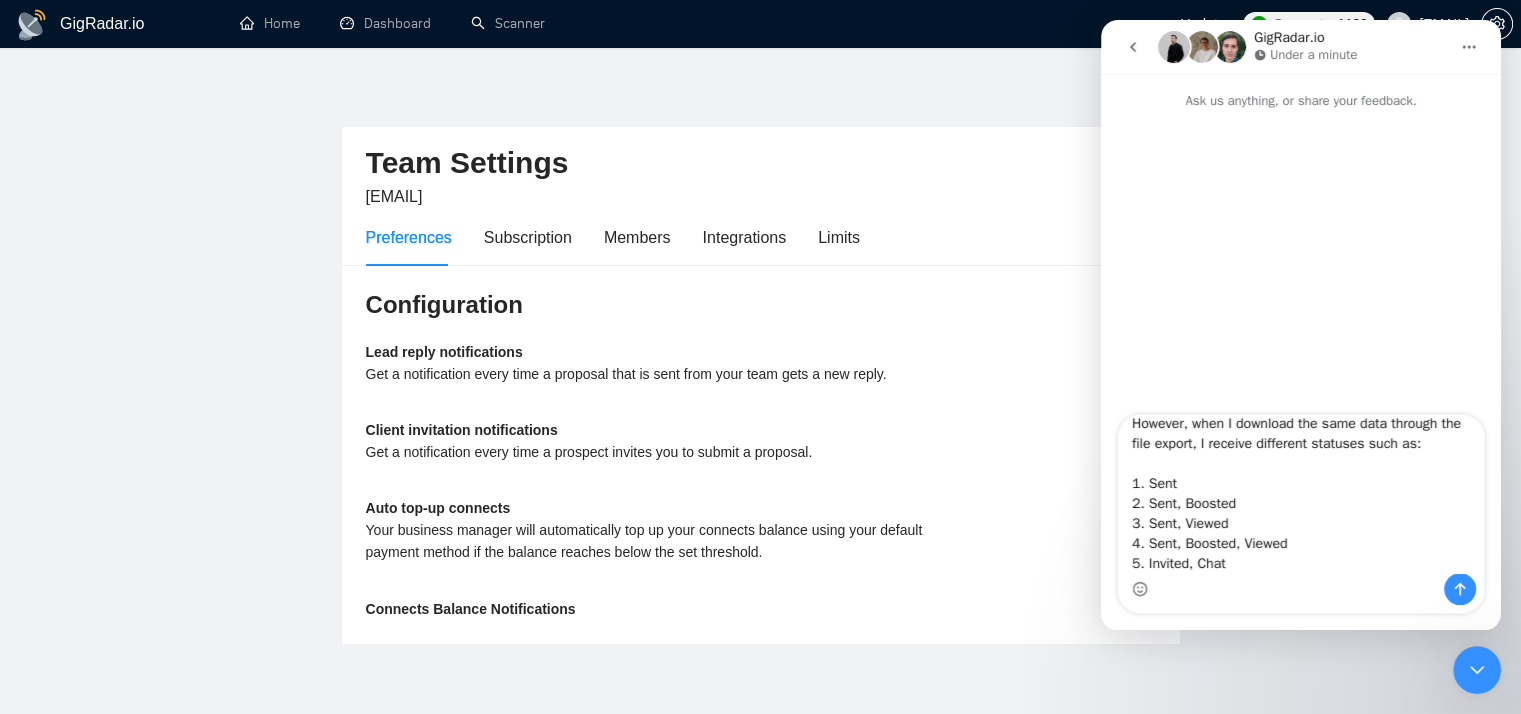 scroll, scrollTop: 332, scrollLeft: 0, axis: vertical 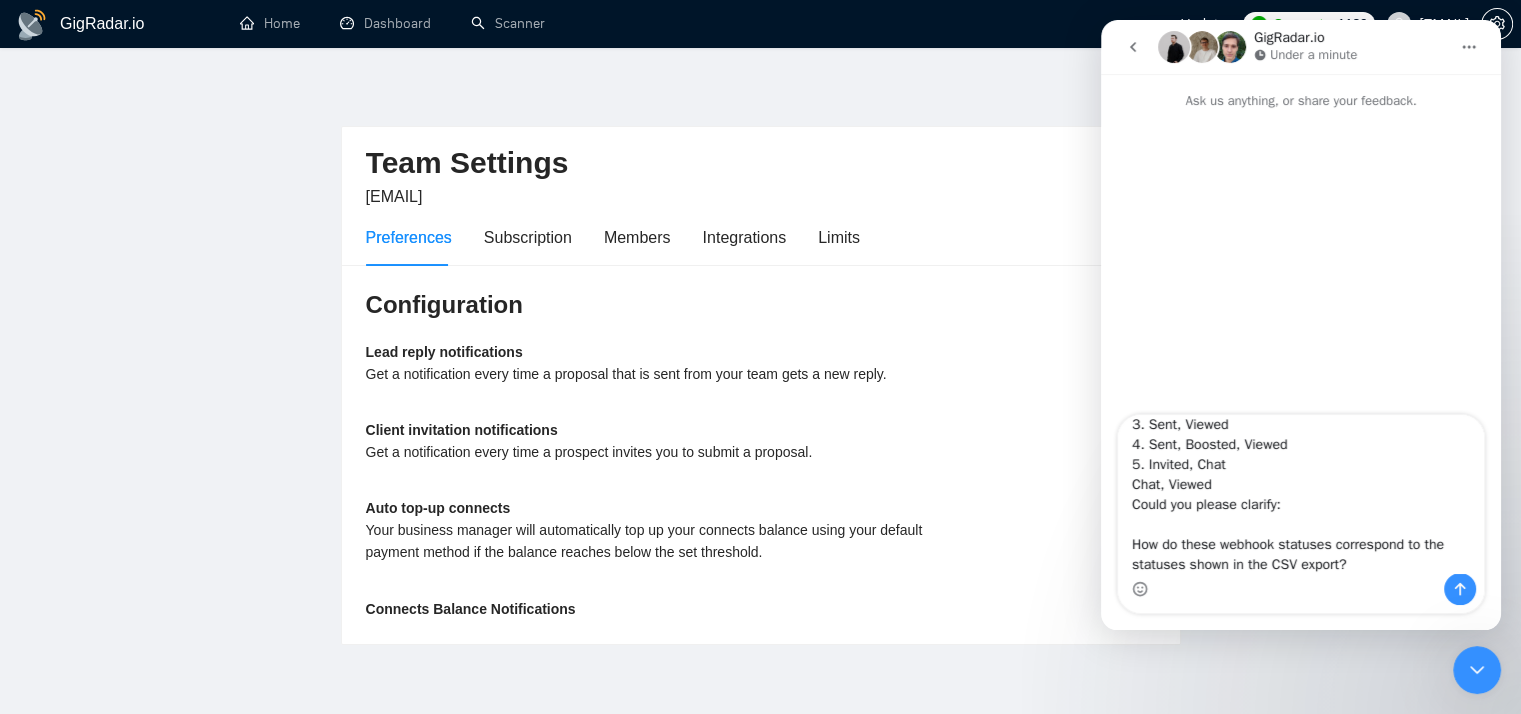drag, startPoint x: 1133, startPoint y: 481, endPoint x: 1155, endPoint y: 504, distance: 31.827662 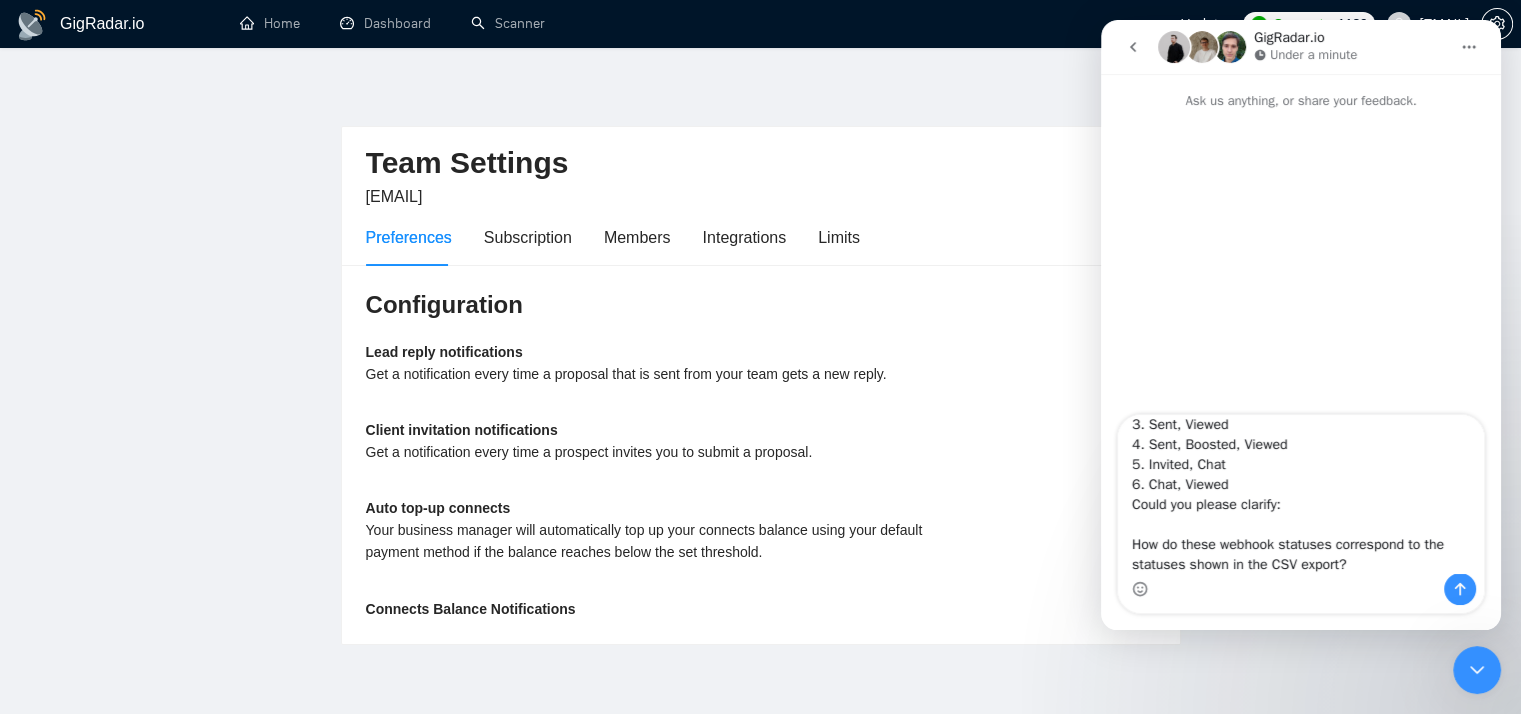 click on "ChatGPT said:
Hello,
I have connected a webhook to your service and currently it returns the following proposal statuses:
1. SUBMITTED = 2
2. ACTIVE = 7
3. JOB_CLOSED = 8
4. HIRED = 10
However, when I download the same data through the file export, I receive different statuses such as:
1. Sent
2. Sent, Boosted
3. Sent, Viewed
4. Sent, Boosted, Viewed
5. Invited, Chat
6. Chat, Viewed
Could you please clarify:
How do these webhook statuses correspond to the statuses shown in the CSV export?
How should I convert/map the webhook statuses to match the statuses used in the file export?
Thank you for your help!" at bounding box center [1301, 494] 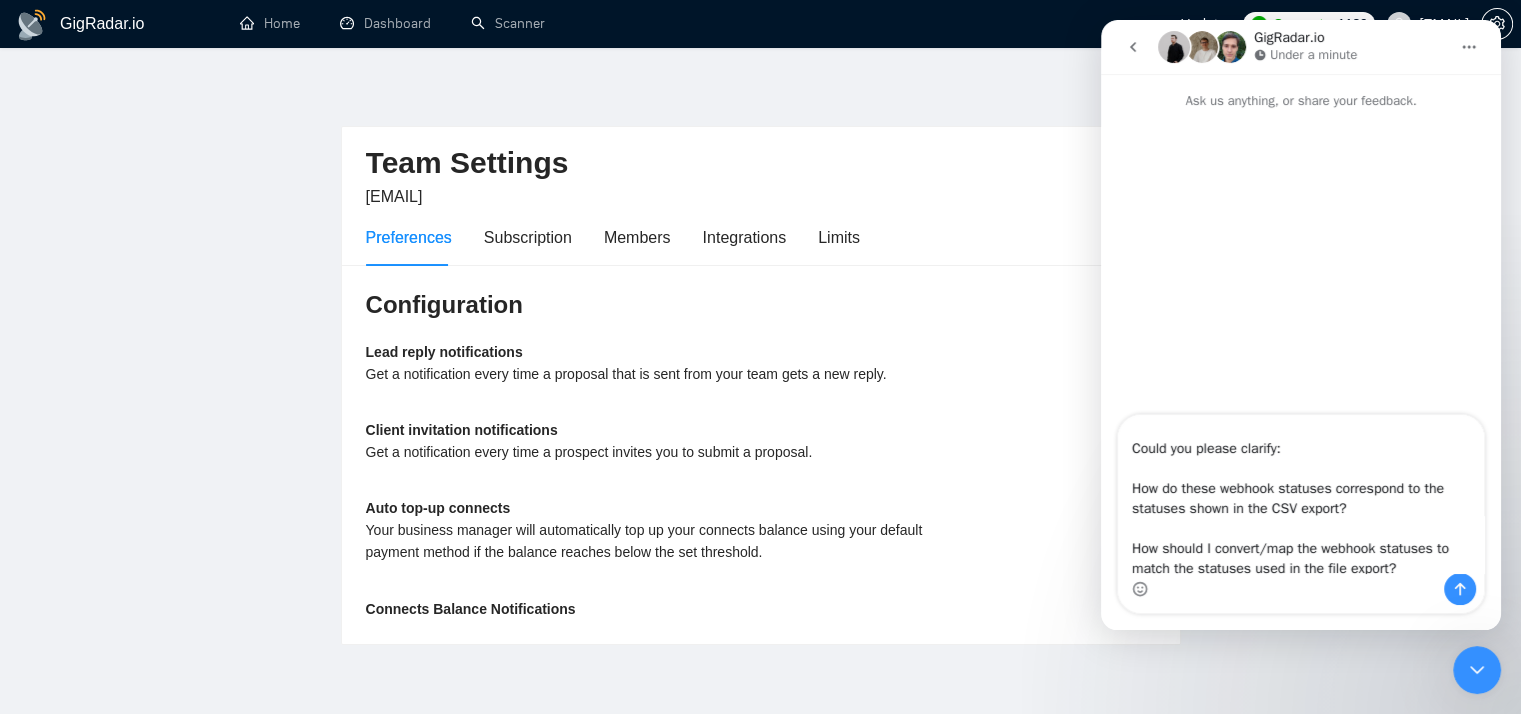scroll, scrollTop: 421, scrollLeft: 0, axis: vertical 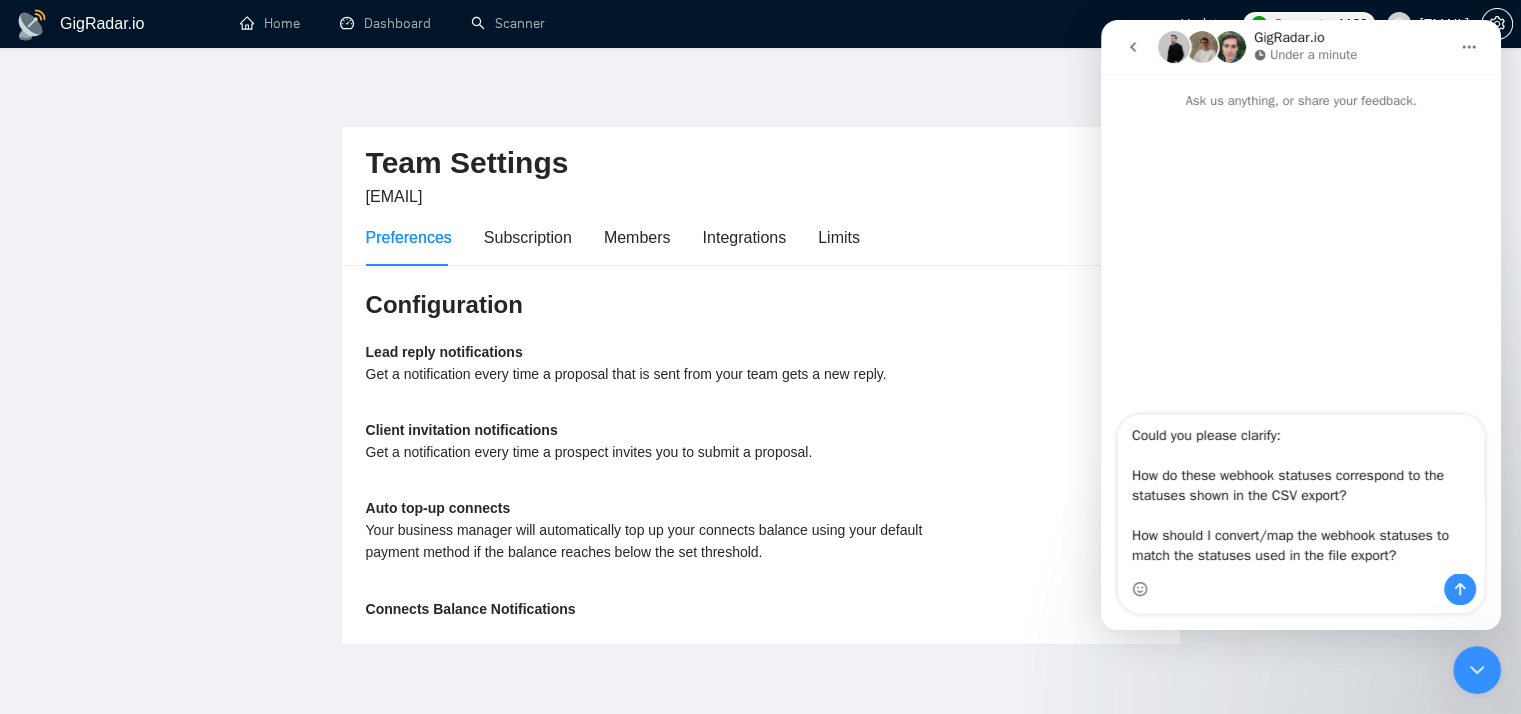 click on "ChatGPT said:
Hello,
I have connected a webhook to your service and currently it returns the following proposal statuses:
1. SUBMITTED = 2
2. ACTIVE = 7
3. JOB_CLOSED = 8
4. HIRED = 10
However, when I download the same data through the file export, I receive different statuses such as:
1. Sent
2. Sent, Boosted
3. Sent, Viewed
4. Sent, Boosted, Viewed
5. Invited, Chat
6. Chat, Viewed
Could you please clarify:
How do these webhook statuses correspond to the statuses shown in the CSV export?
How should I convert/map the webhook statuses to match the statuses used in the file export?
Thank you for your help!" at bounding box center (1301, 494) 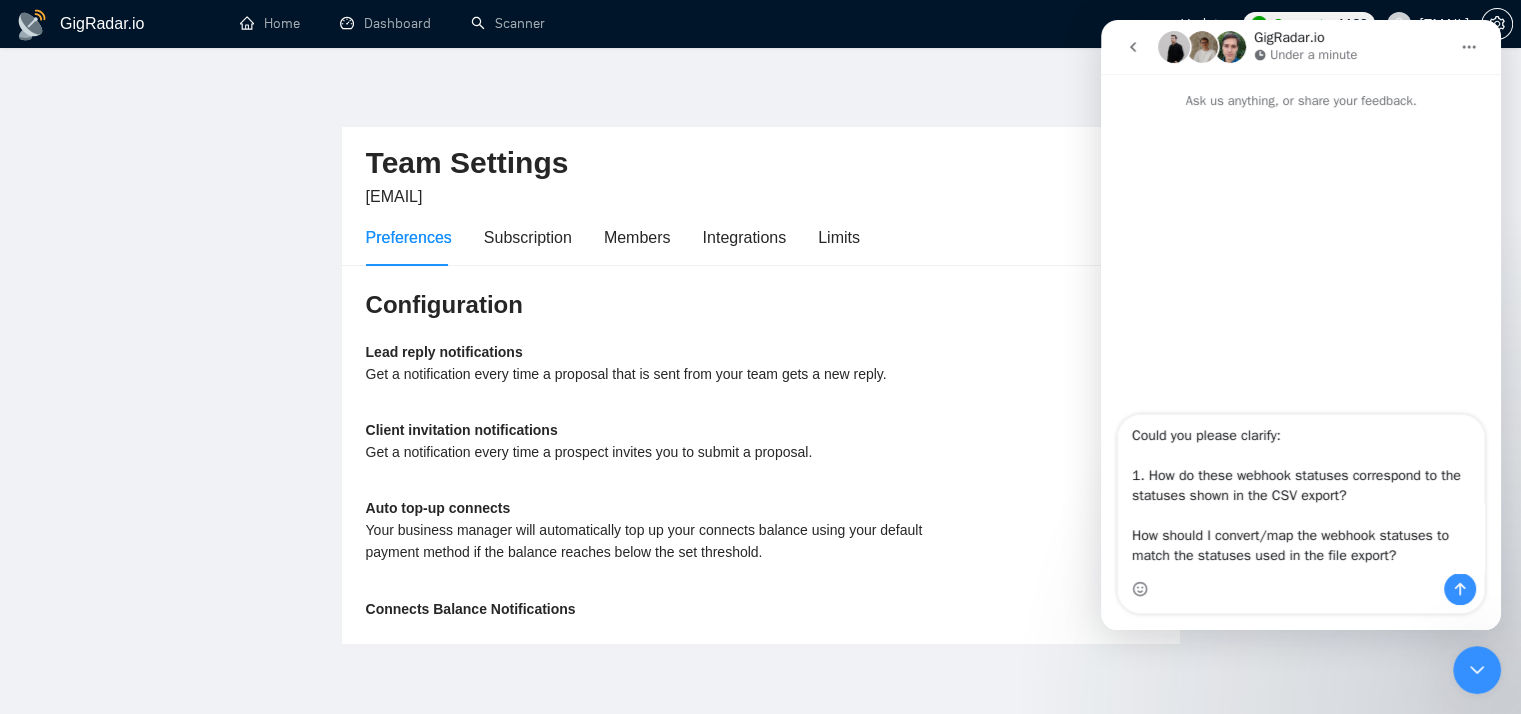 drag, startPoint x: 1128, startPoint y: 538, endPoint x: 1215, endPoint y: 562, distance: 90.24966 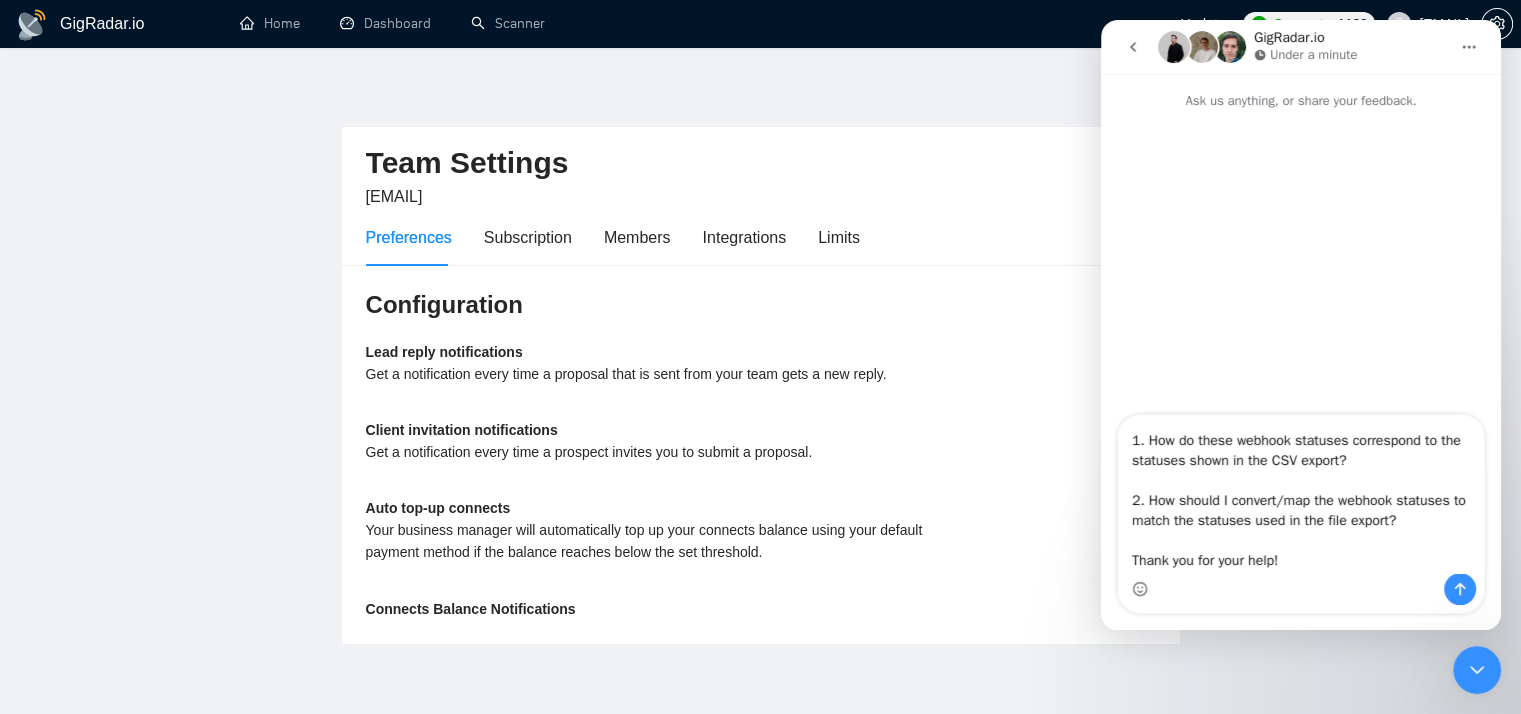 scroll, scrollTop: 0, scrollLeft: 0, axis: both 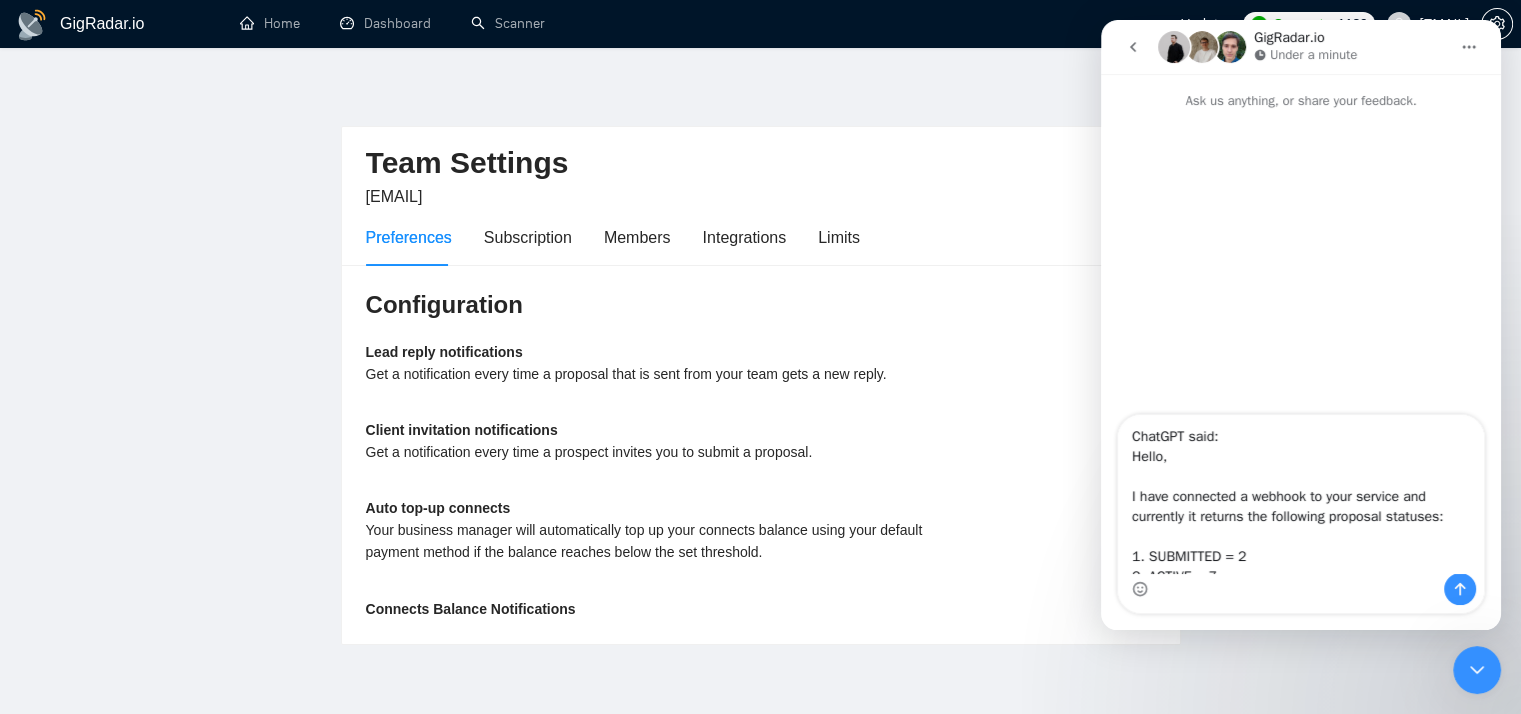 drag, startPoint x: 1237, startPoint y: 428, endPoint x: 1085, endPoint y: 409, distance: 153.18289 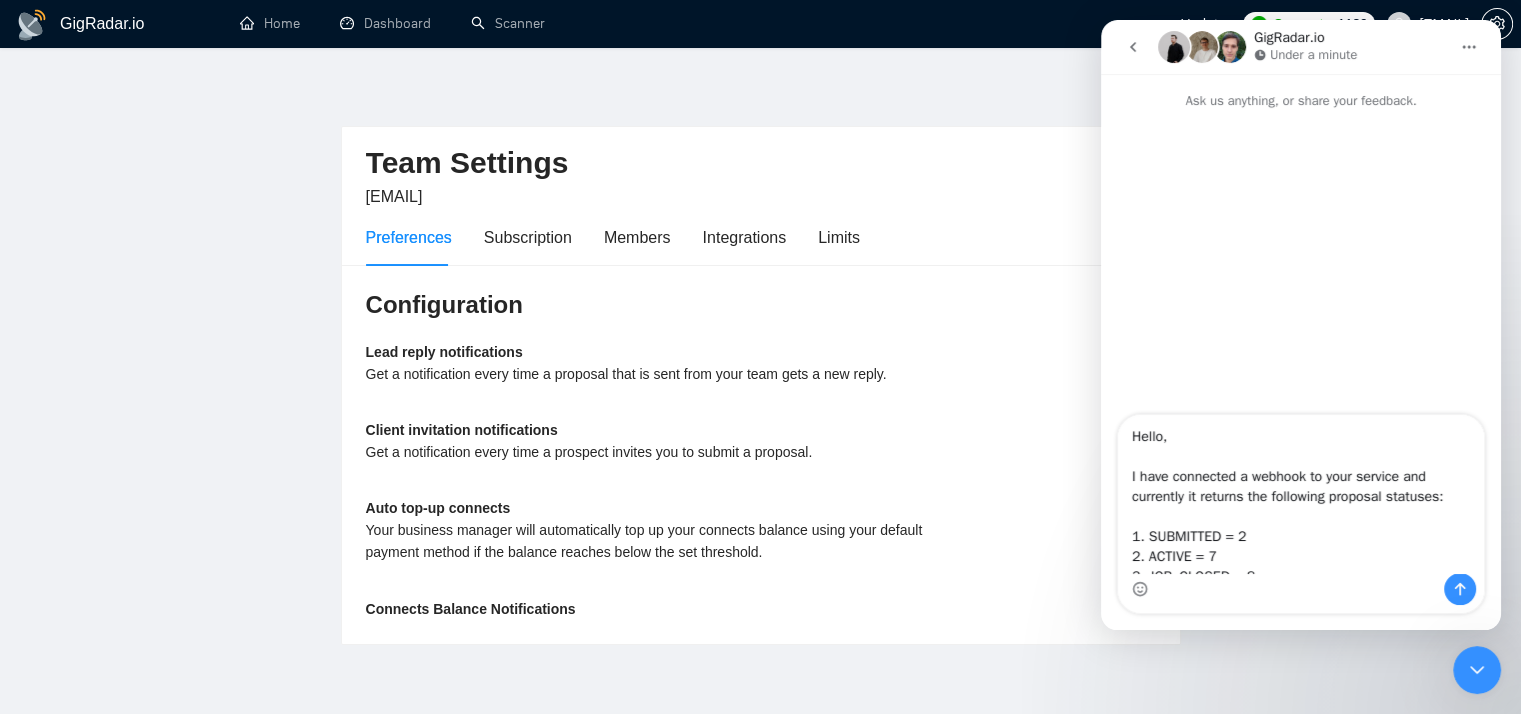 scroll, scrollTop: 0, scrollLeft: 0, axis: both 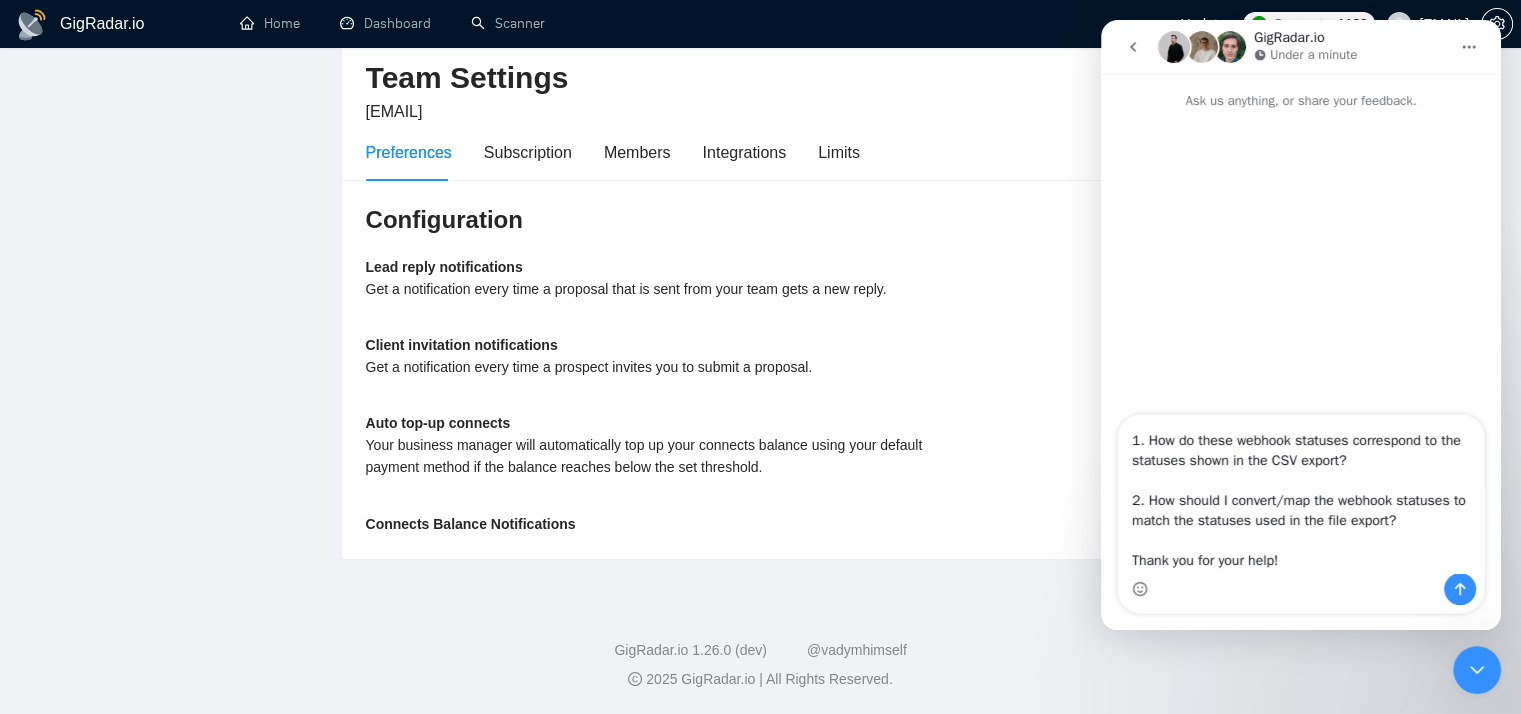 type on "Hello,
I have connected a webhook to your service and currently it returns the following proposal statuses:
1. SUBMITTED = 2
2. ACTIVE = 7
3. JOB_CLOSED = 8
4. HIRED = 10
However, when I download the same data through the file export, I receive different statuses such as:
1. Sent
2. Sent, Boosted
3. Sent, Viewed
4. Sent, Boosted, Viewed
5. Invited, Chat
6. Chat, Viewed
Could you please clarify:
1. How do these webhook statuses correspond to the statuses shown in the CSV export?
2. How should I convert/map the webhook statuses to match the statuses used in the file export?
Thank you for your help!" 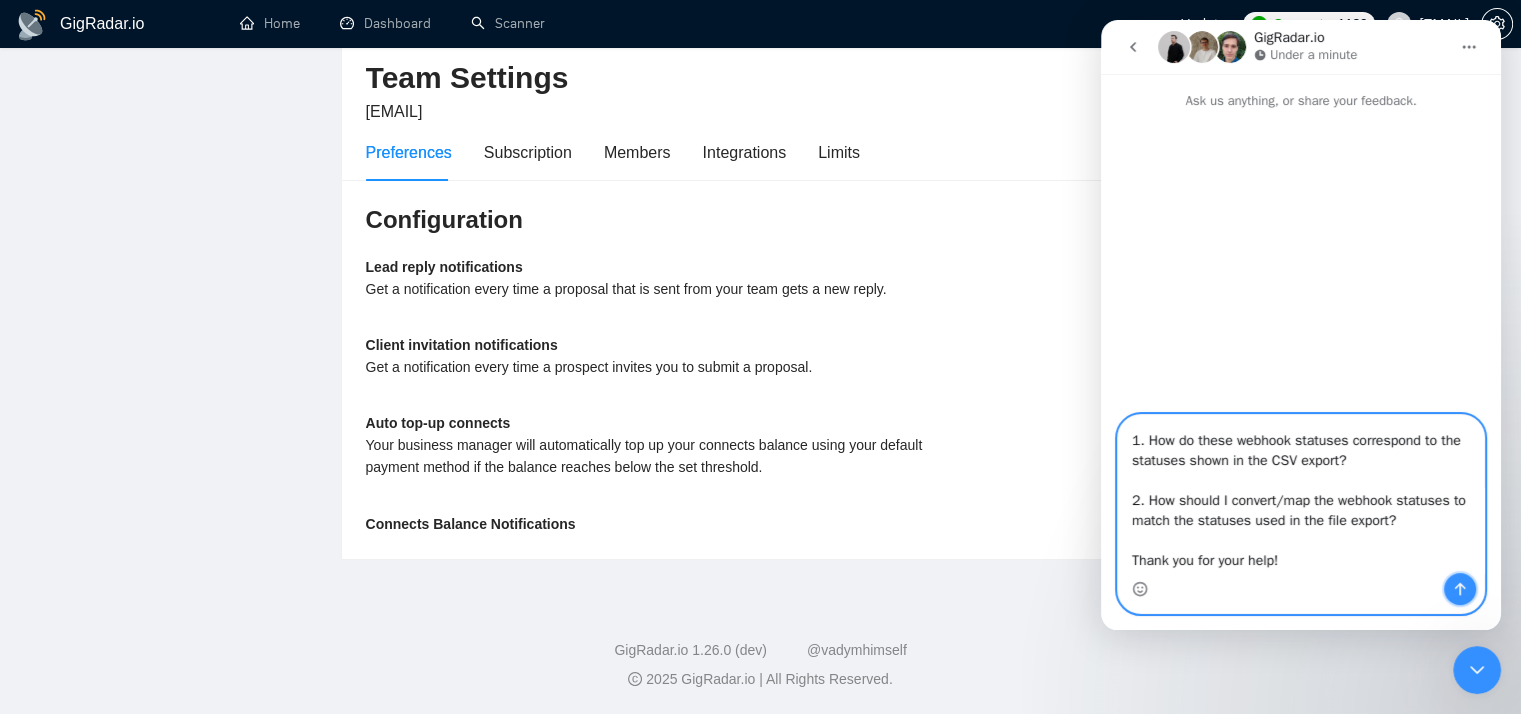 click at bounding box center (1460, 589) 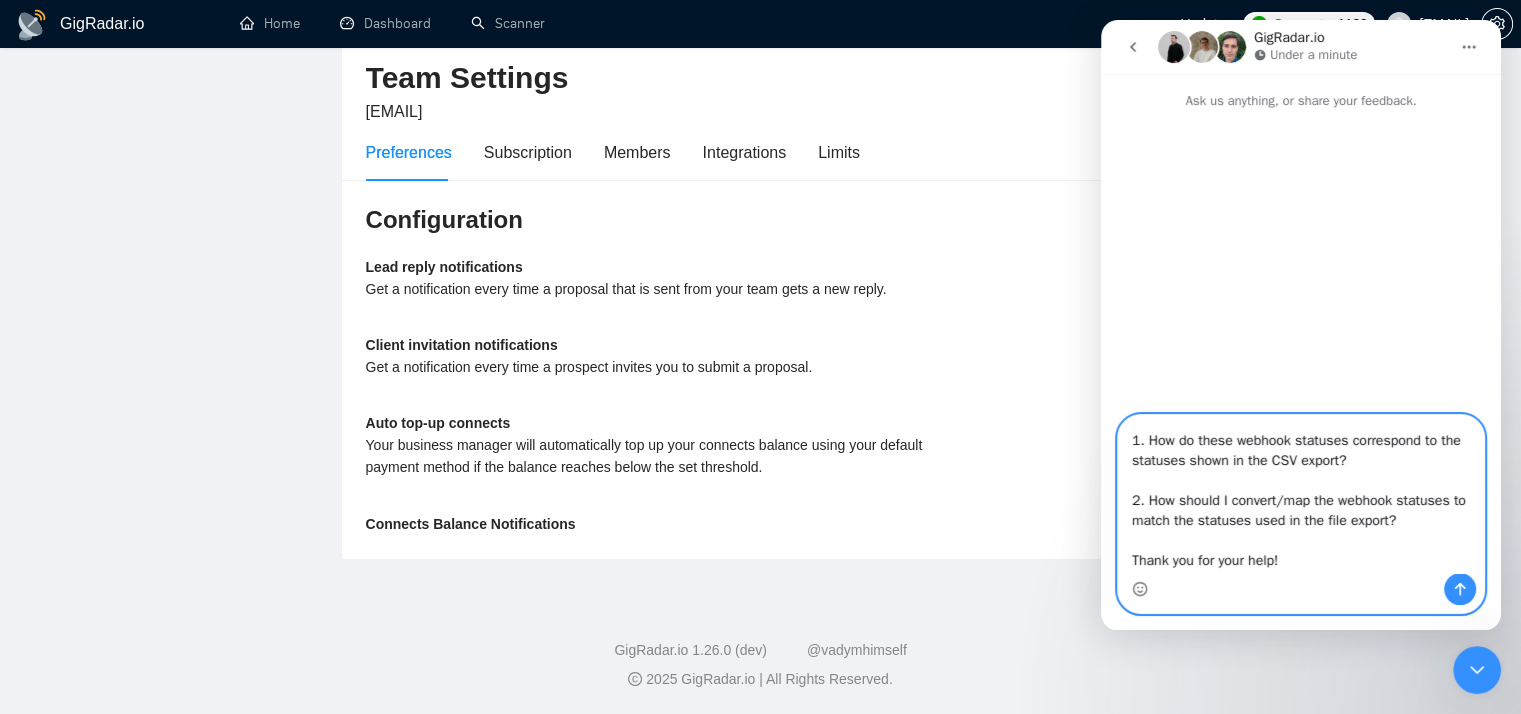 type 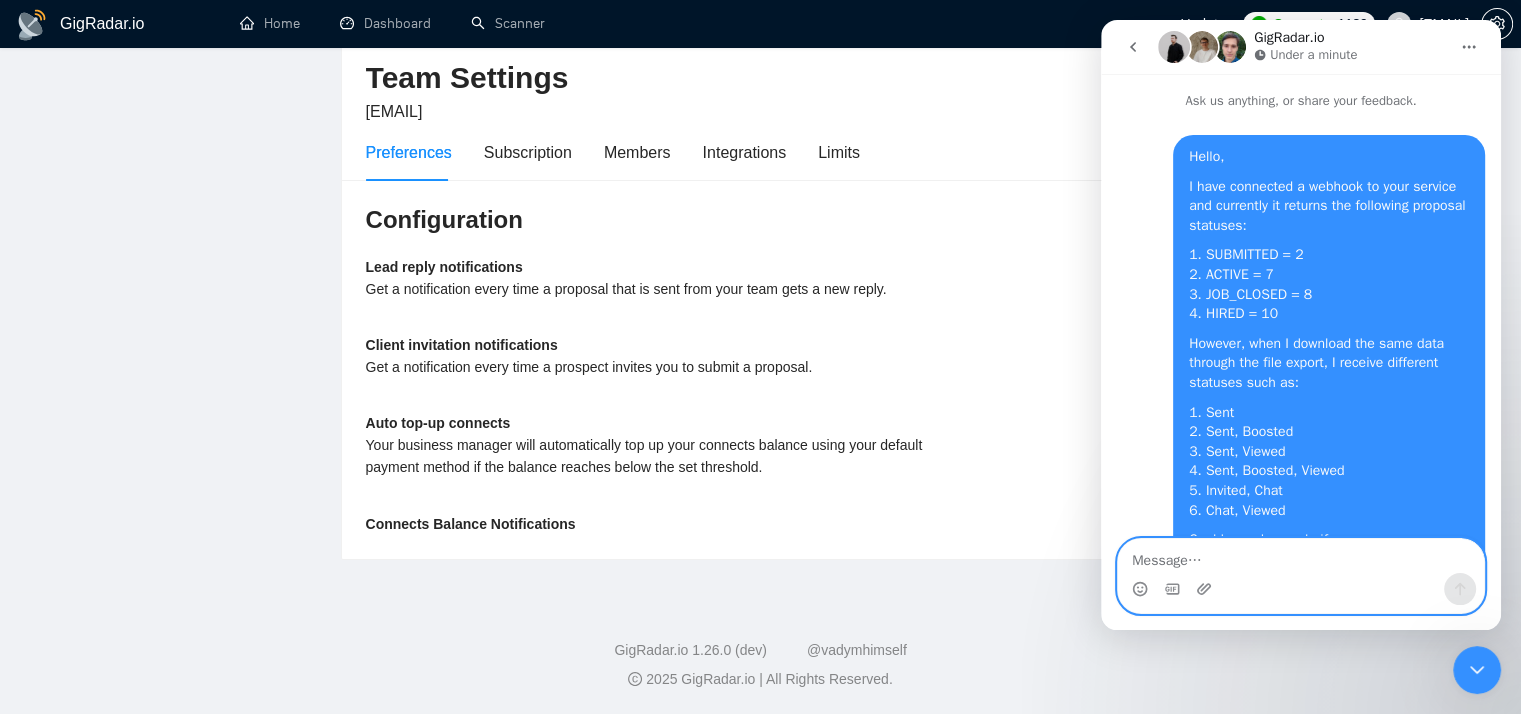 scroll, scrollTop: 0, scrollLeft: 0, axis: both 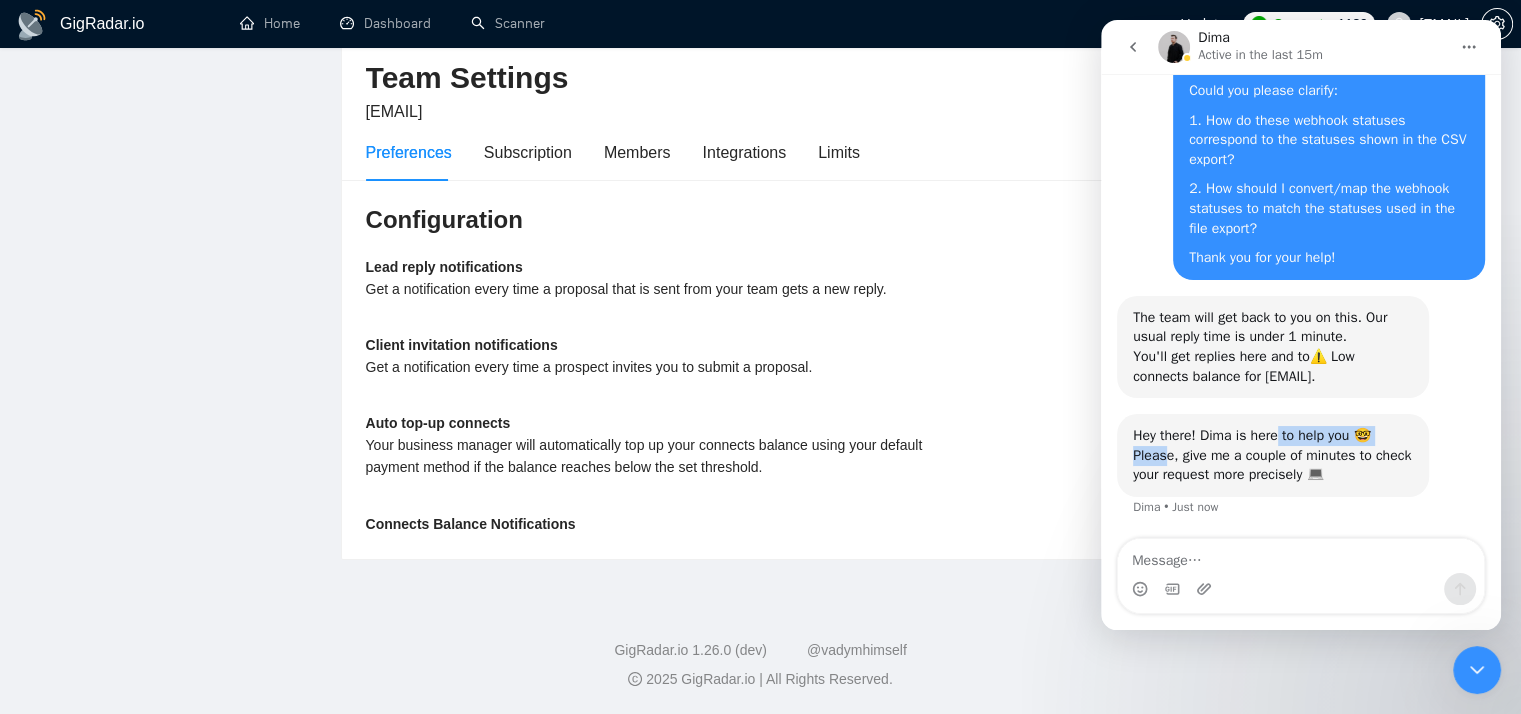 drag, startPoint x: 1164, startPoint y: 460, endPoint x: 1274, endPoint y: 442, distance: 111.463 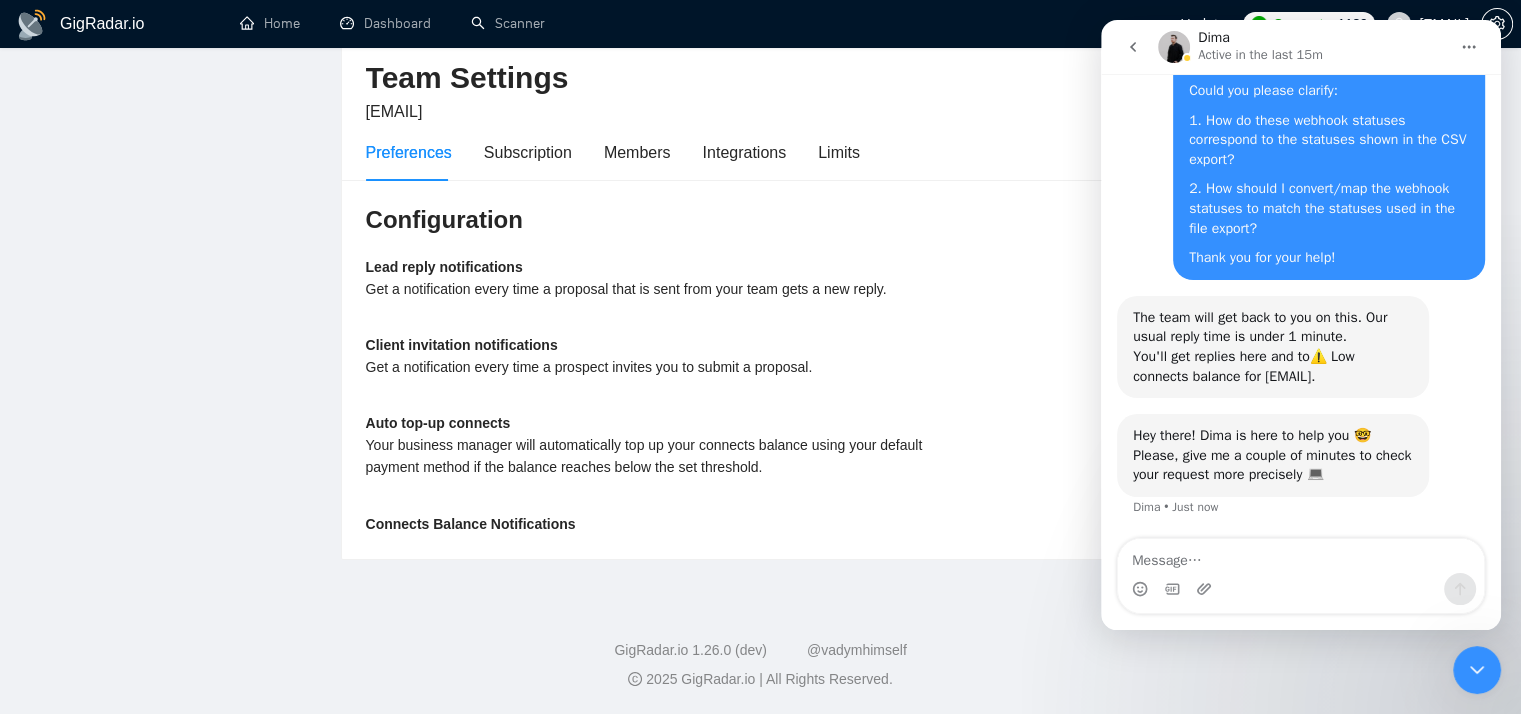 click on "Please, give me a couple of minutes to check your request more precisely 💻" at bounding box center [1273, 465] 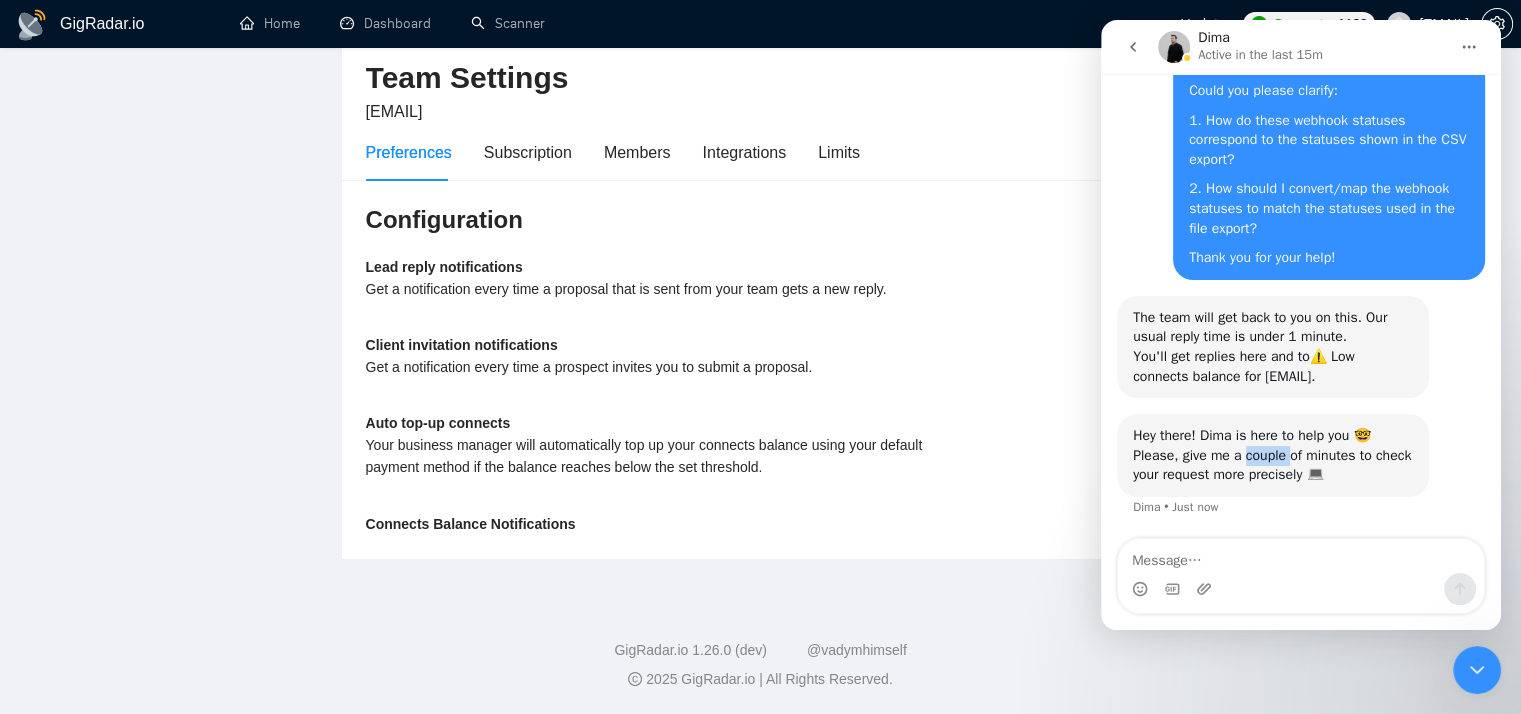 click on "Please, give me a couple of minutes to check your request more precisely 💻" at bounding box center (1273, 465) 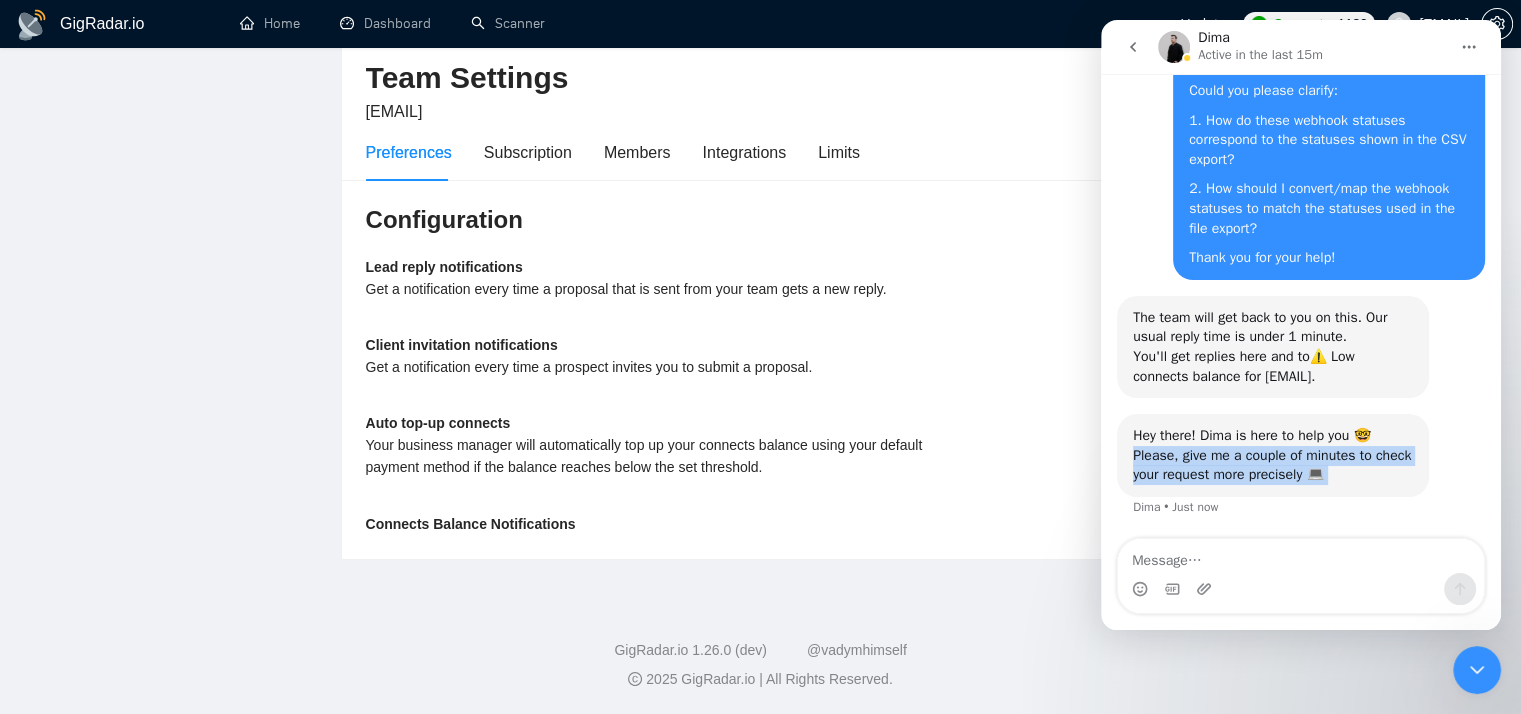 click on "Please, give me a couple of minutes to check your request more precisely 💻" at bounding box center (1273, 465) 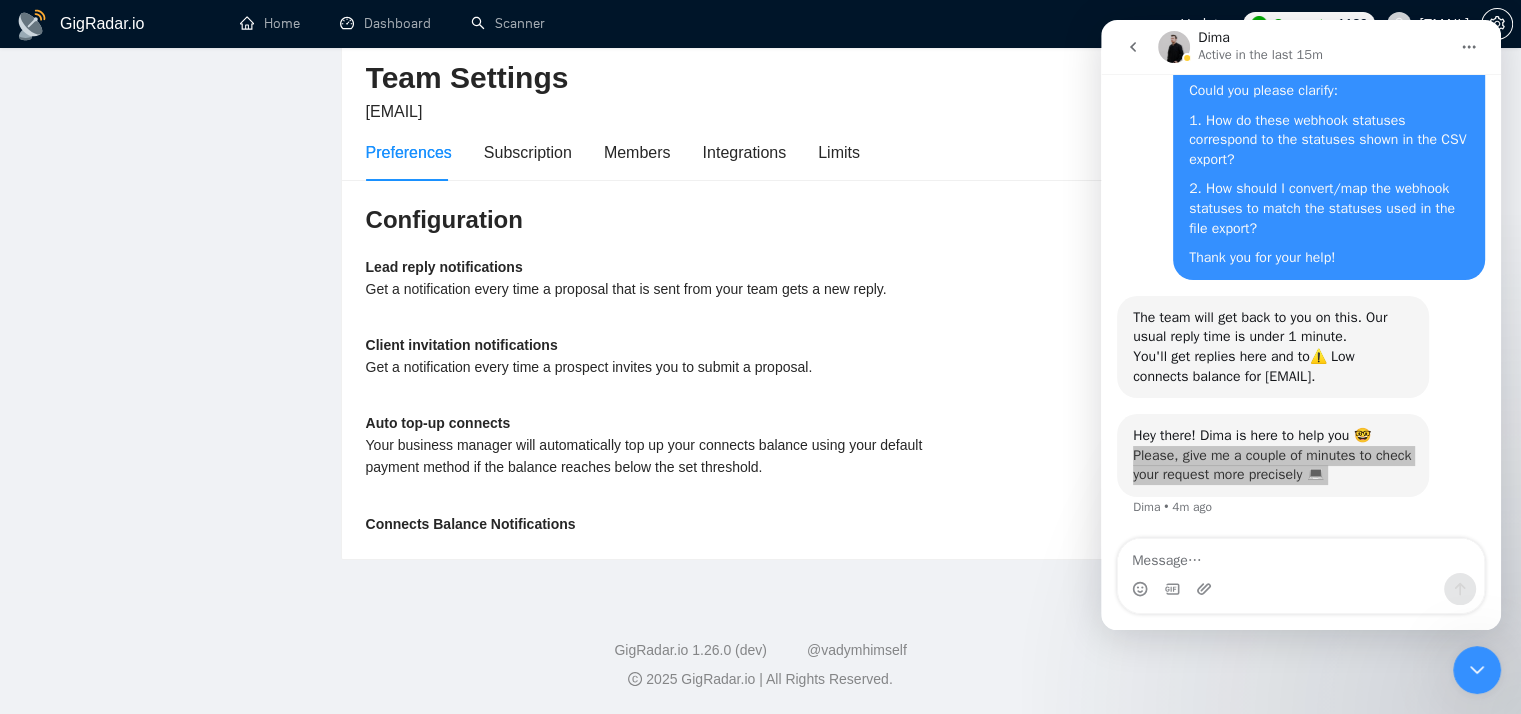 scroll, scrollTop: 449, scrollLeft: 0, axis: vertical 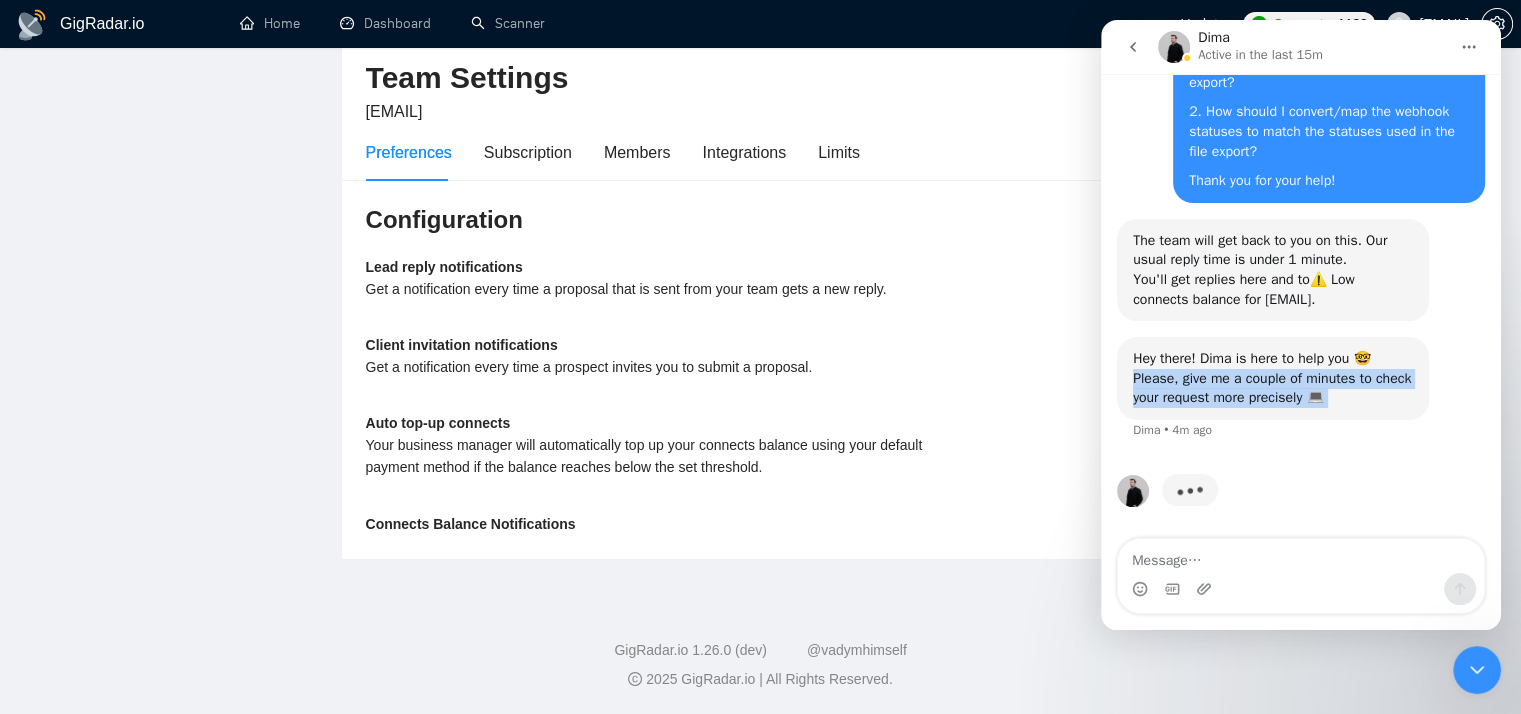 click on "Please, give me a couple of minutes to check your request more precisely 💻" at bounding box center (1273, 388) 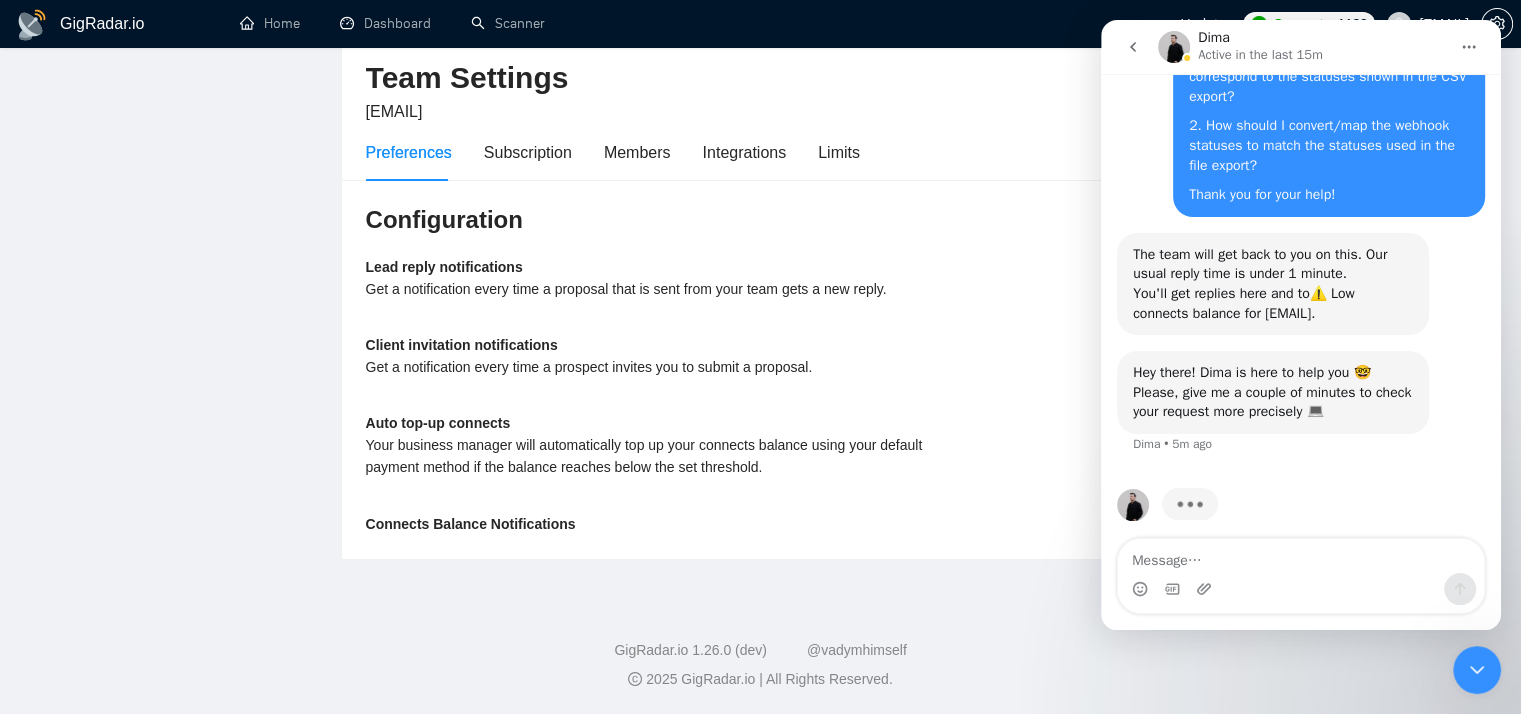 scroll, scrollTop: 526, scrollLeft: 0, axis: vertical 